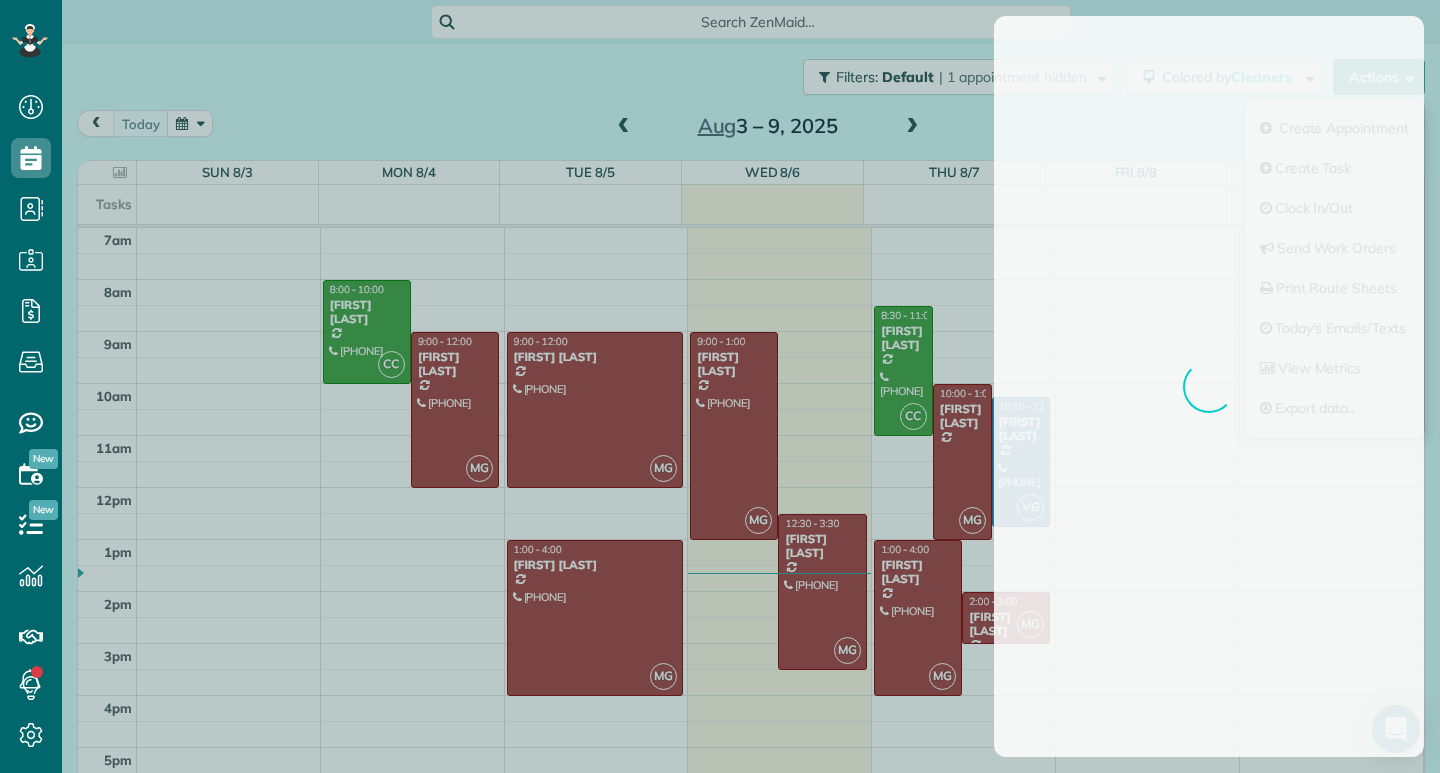 scroll, scrollTop: 0, scrollLeft: 0, axis: both 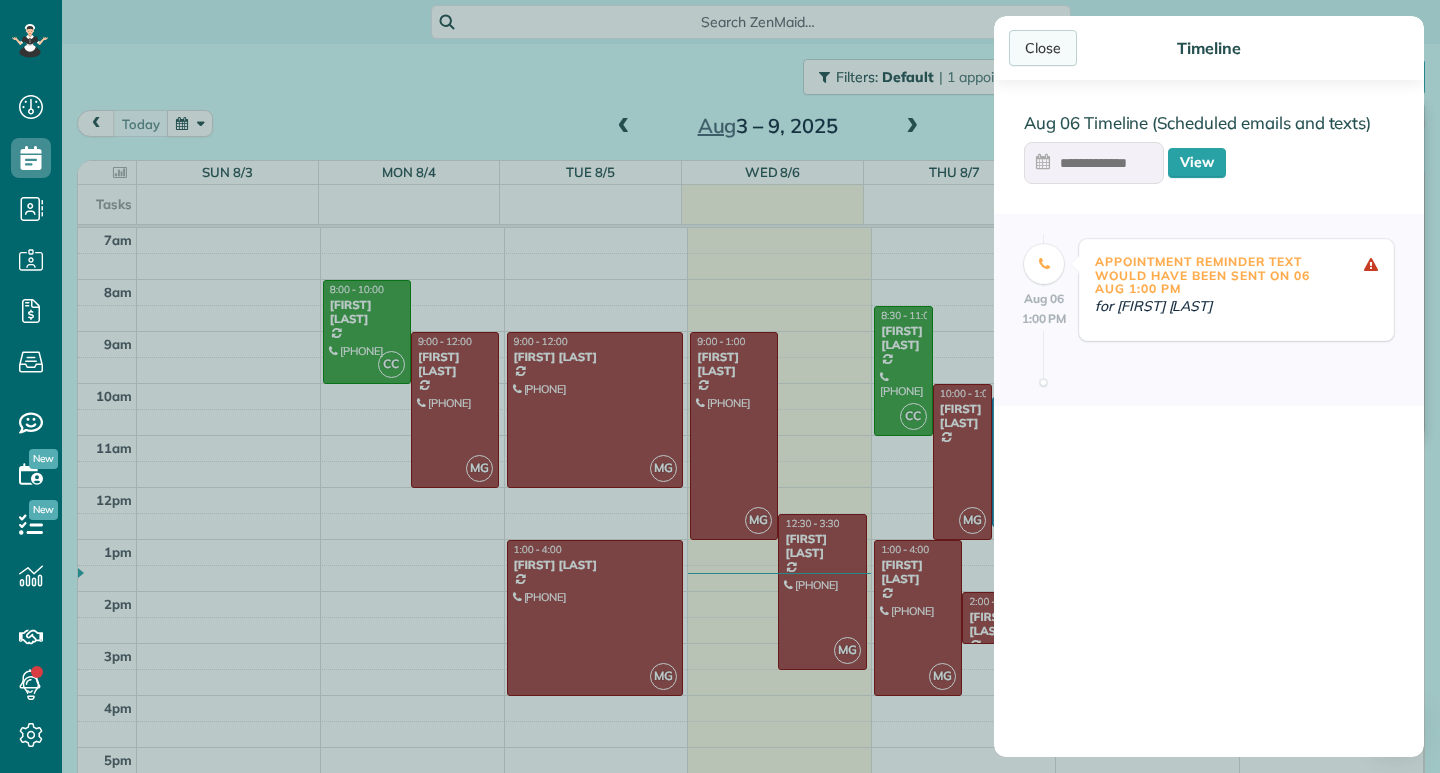 click on "Close" at bounding box center [1043, 48] 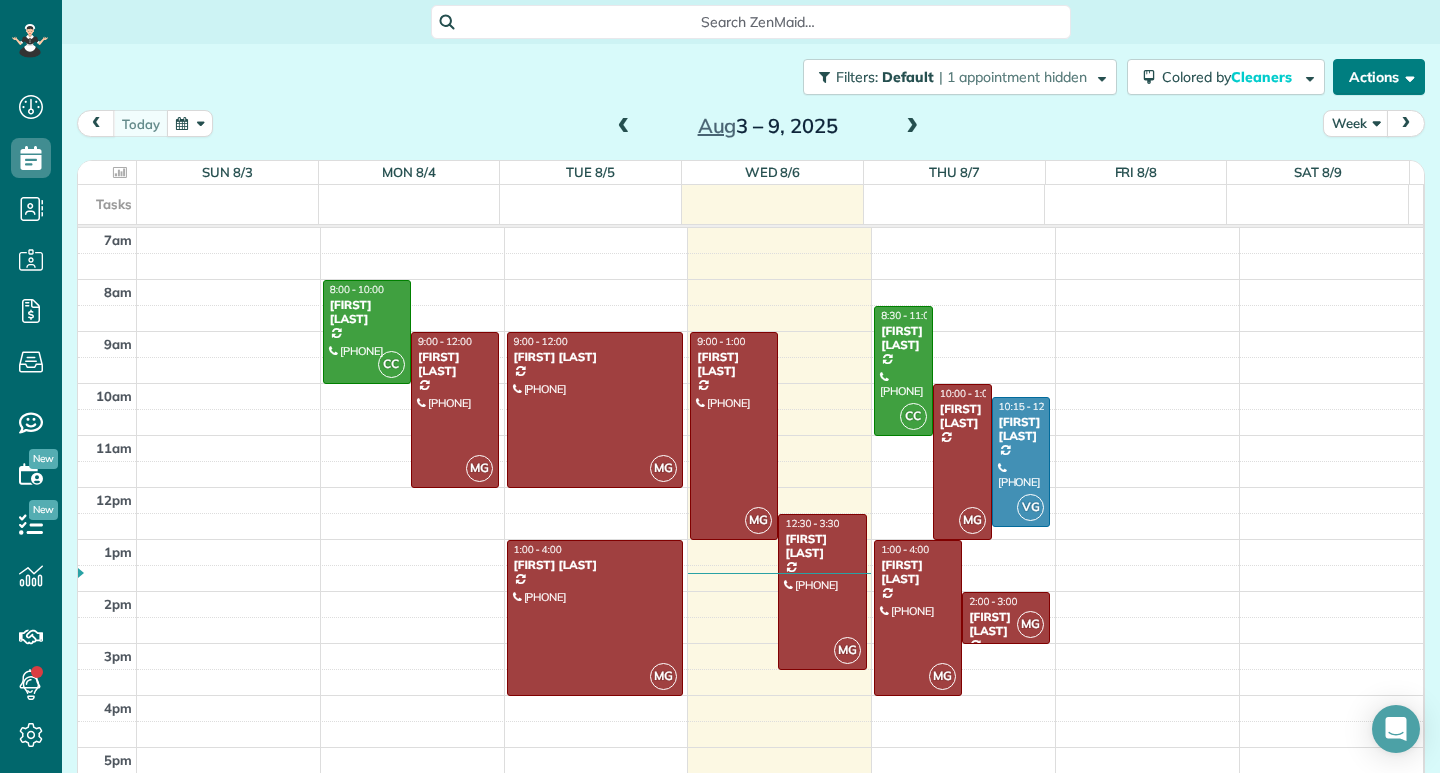 click at bounding box center [1406, 76] 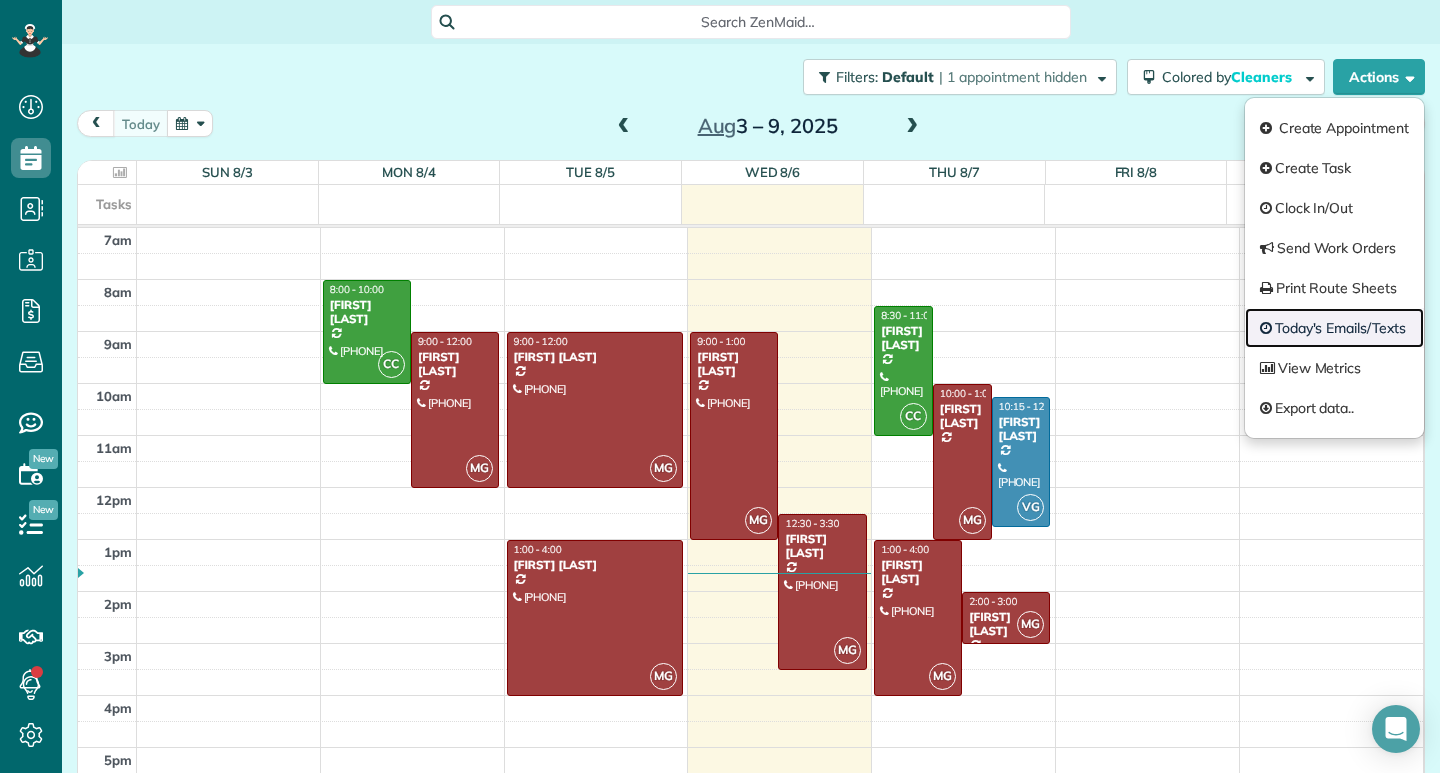 click on "Today's Emails/Texts" at bounding box center (1334, 328) 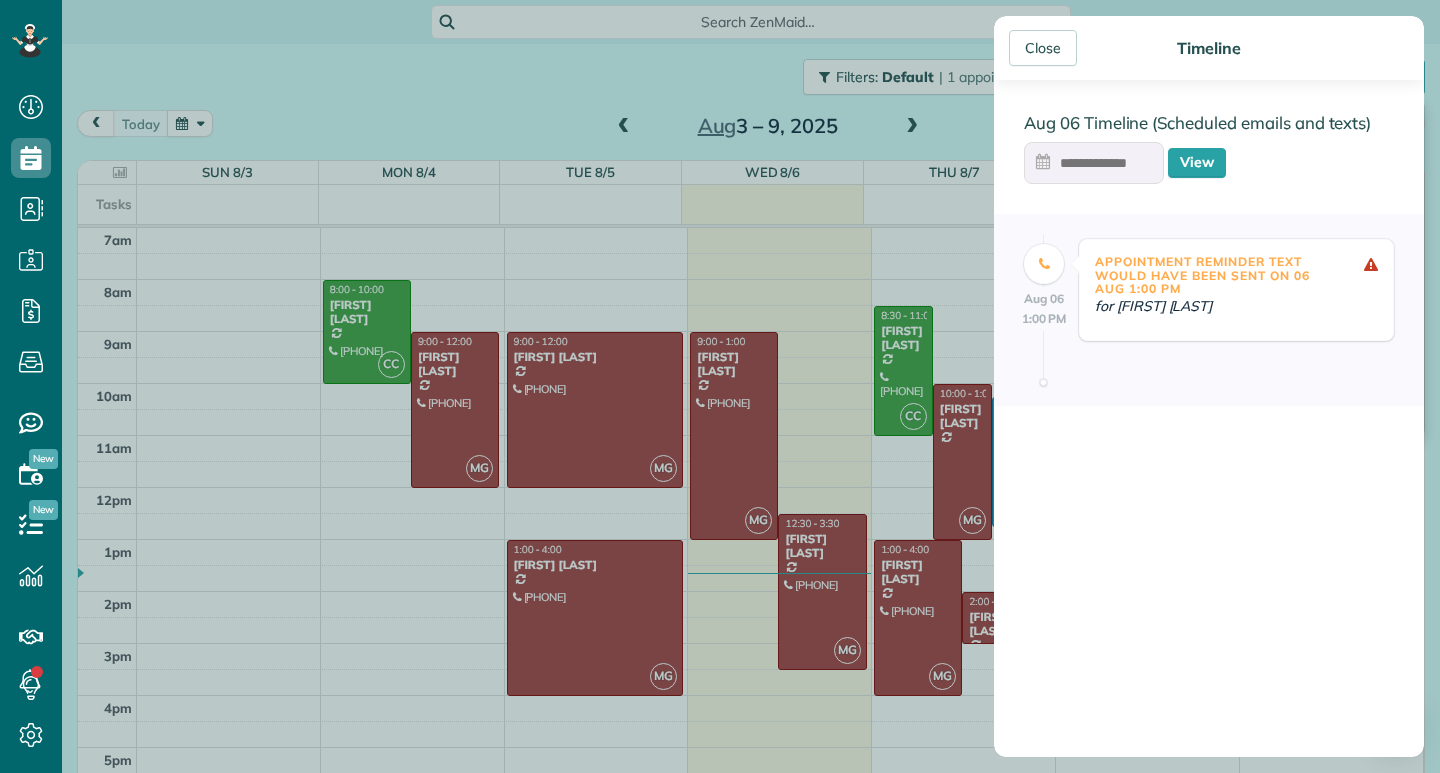 click at bounding box center (1094, 163) 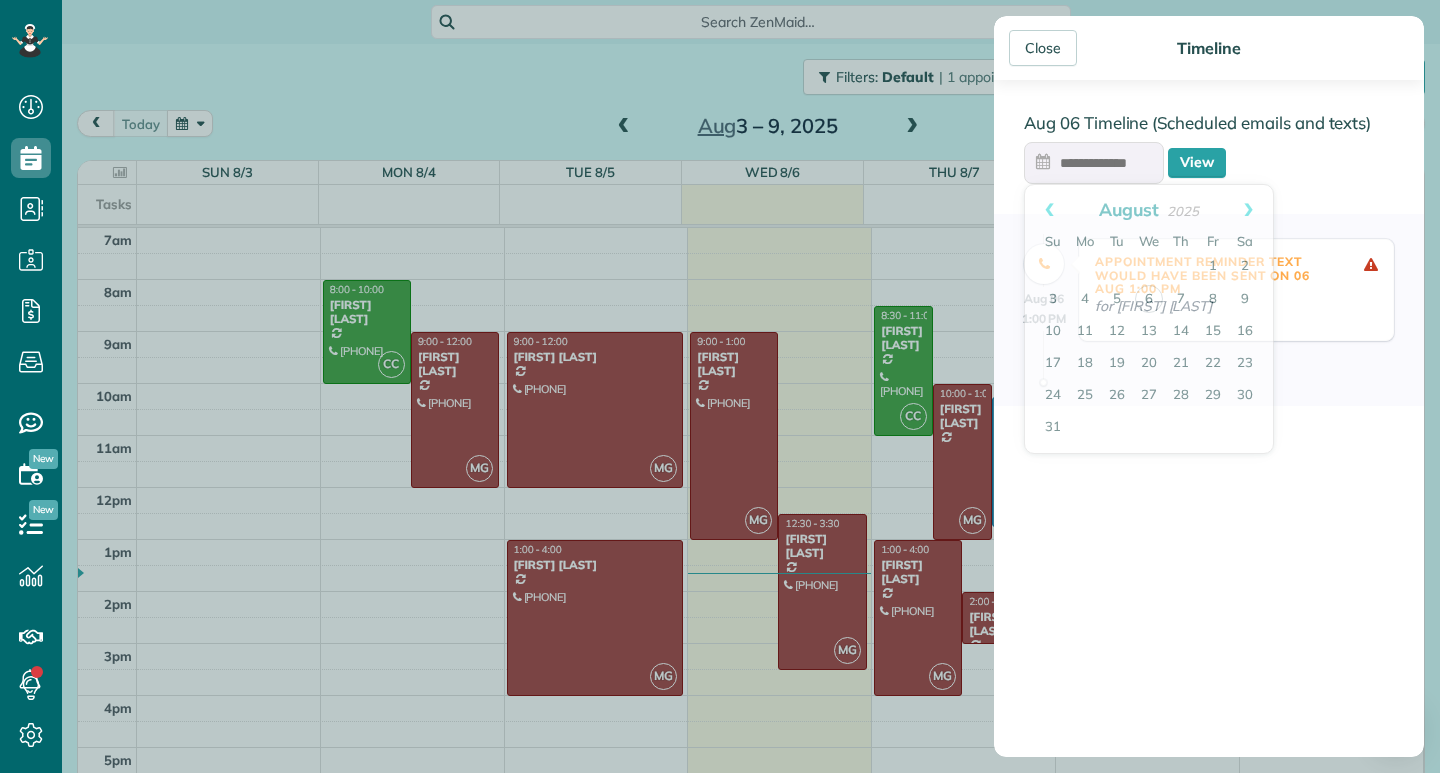 click at bounding box center [1094, 163] 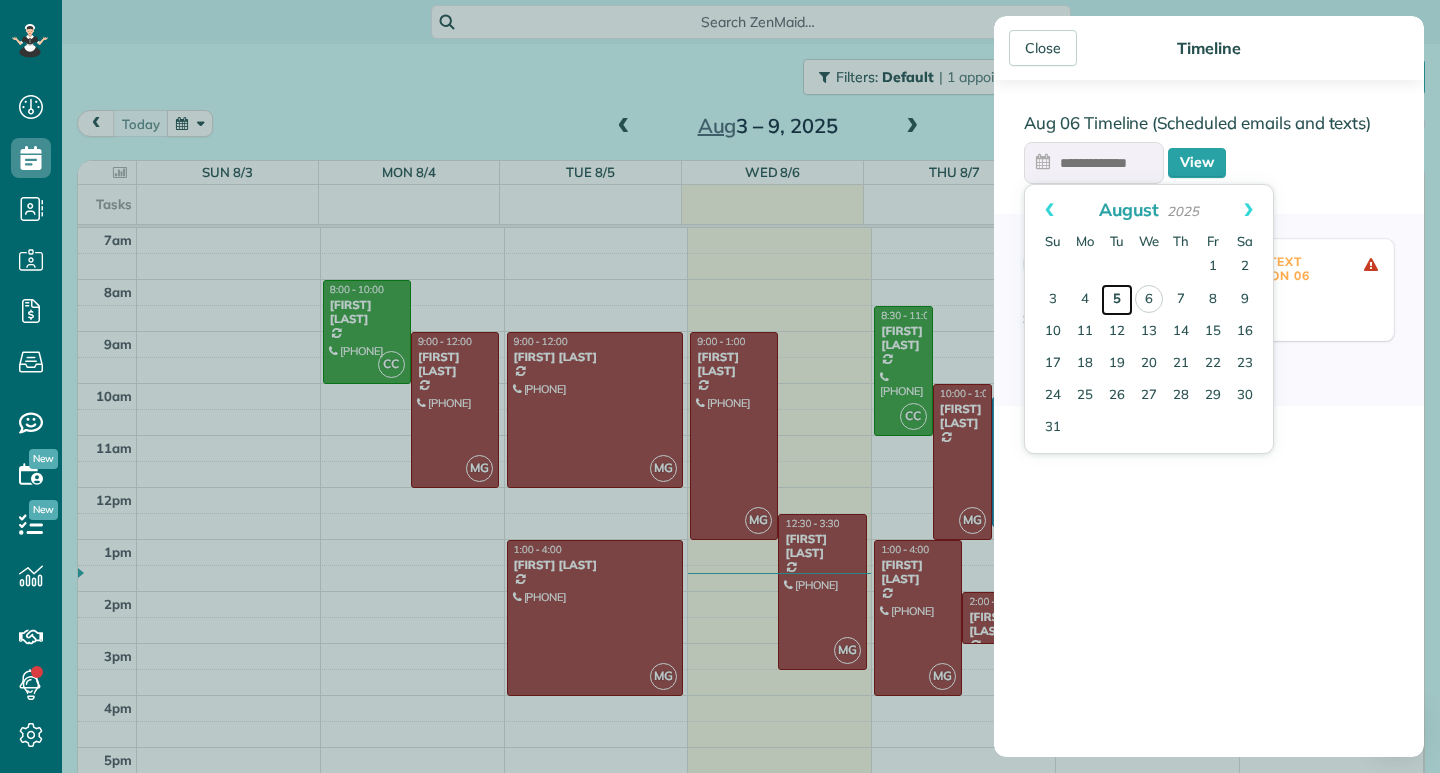 click on "5" at bounding box center [1117, 300] 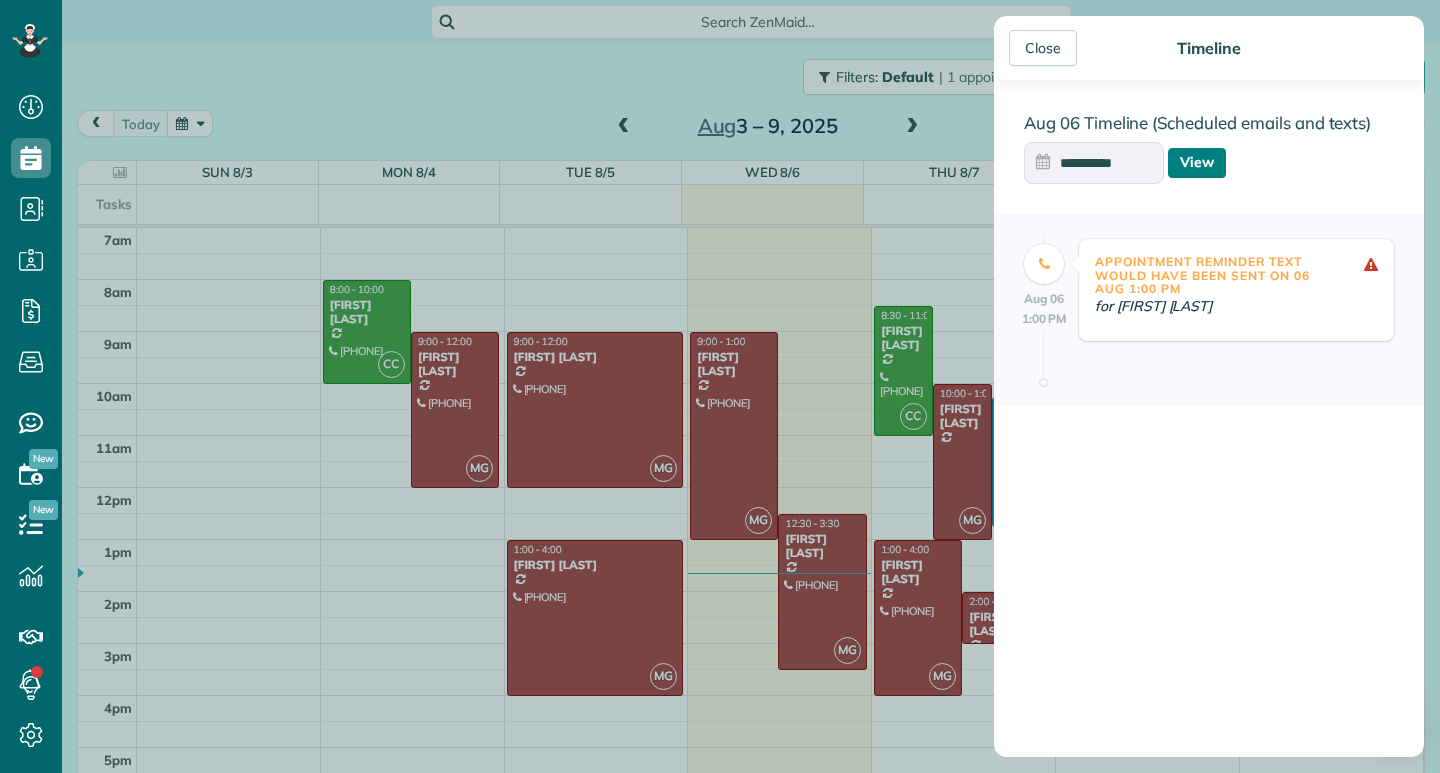 click on "View" at bounding box center (1197, 163) 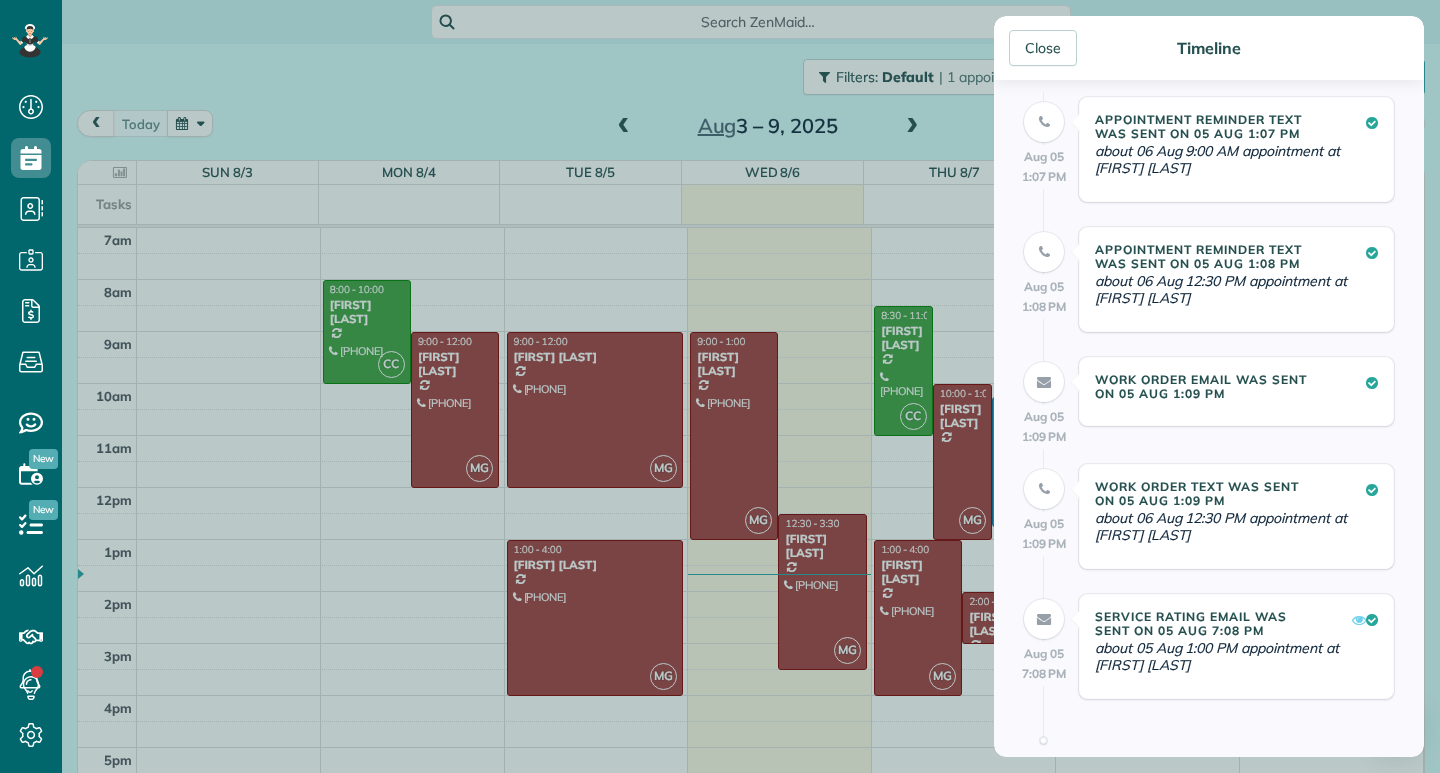 scroll, scrollTop: 0, scrollLeft: 0, axis: both 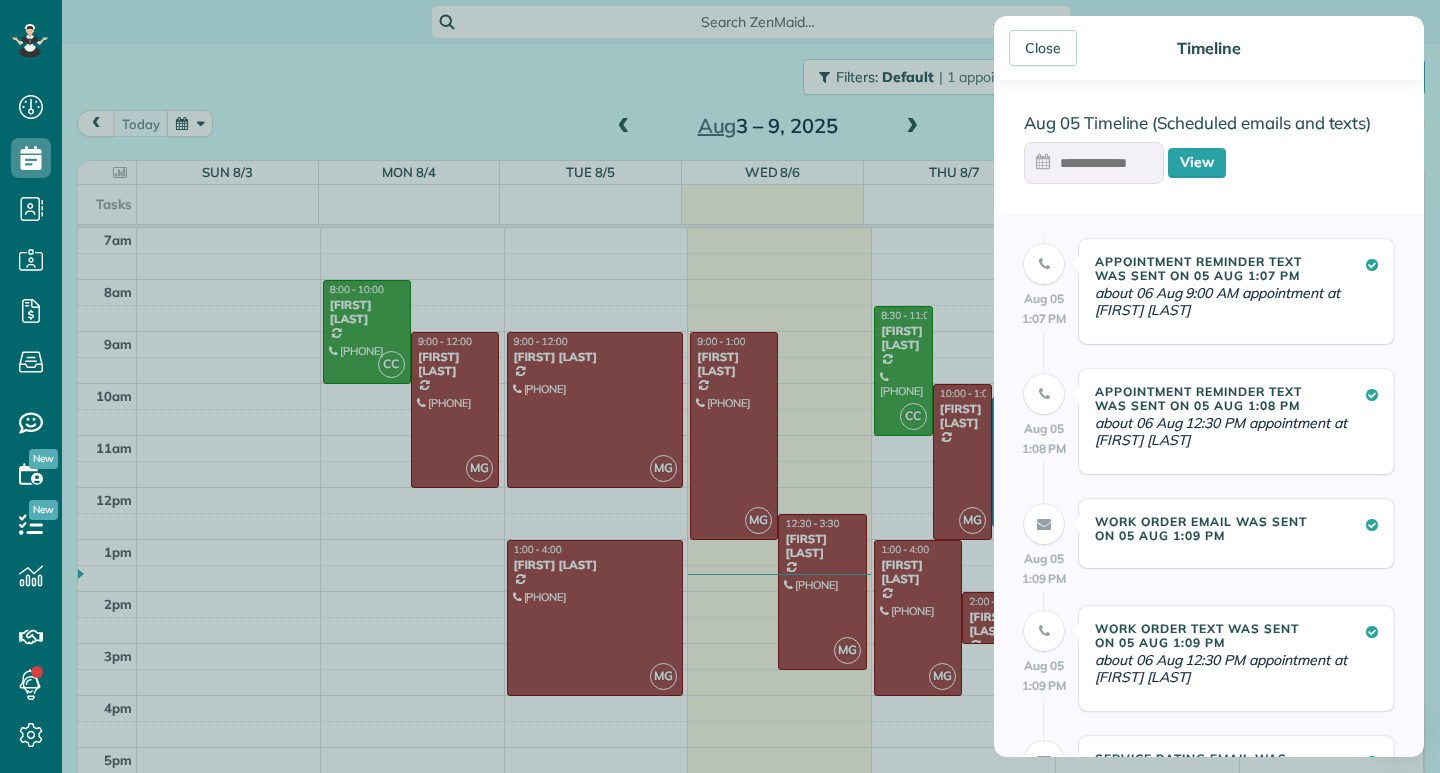 click at bounding box center [1094, 163] 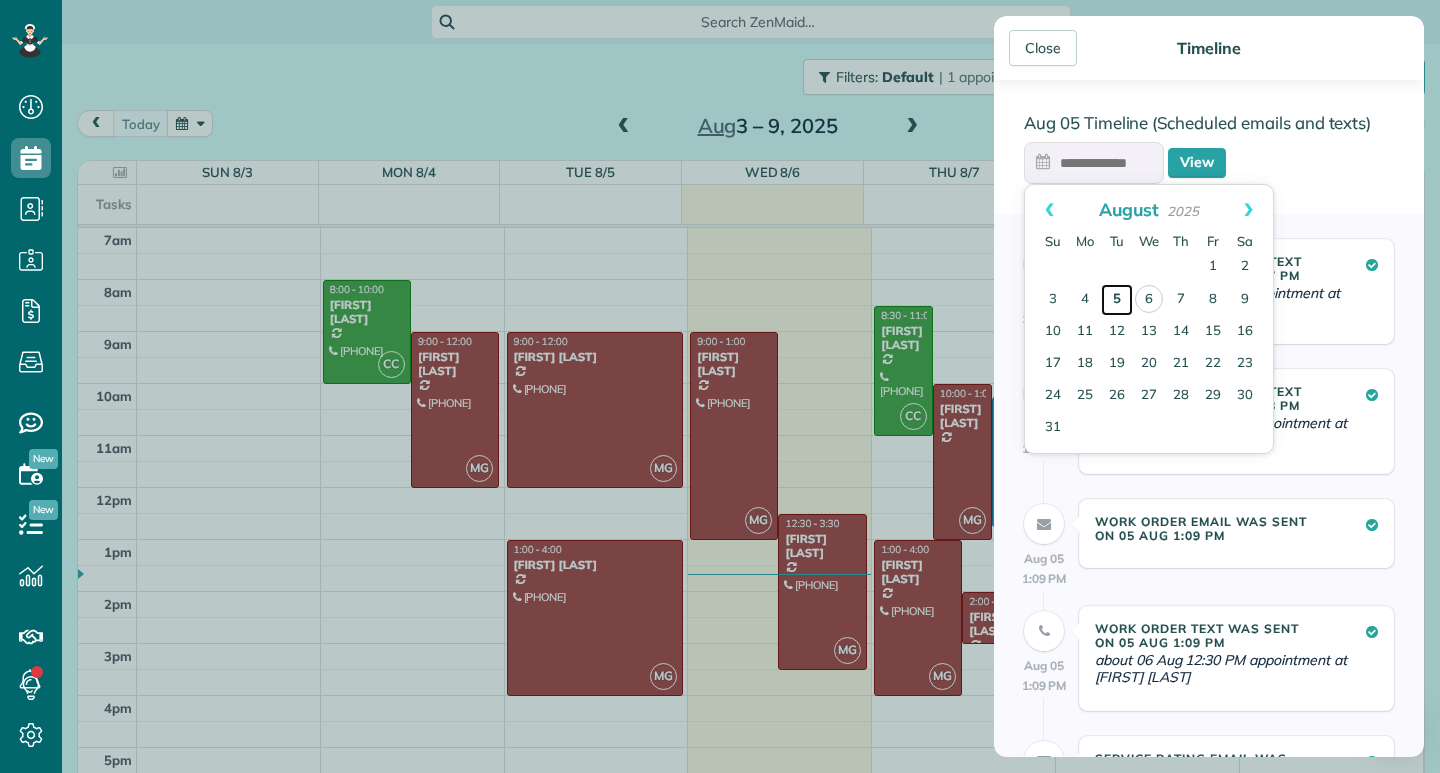 click on "5" at bounding box center (1117, 300) 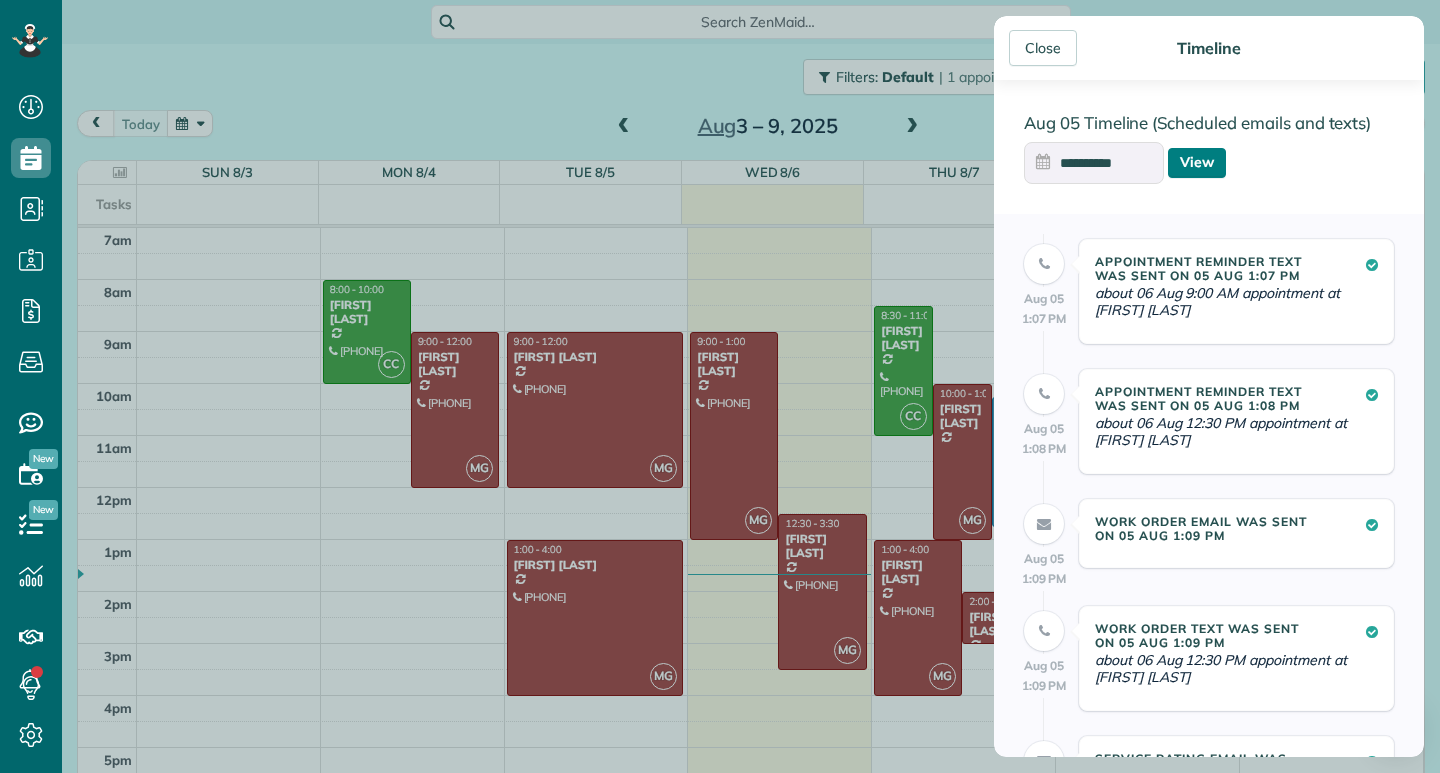 click on "View" at bounding box center (1197, 163) 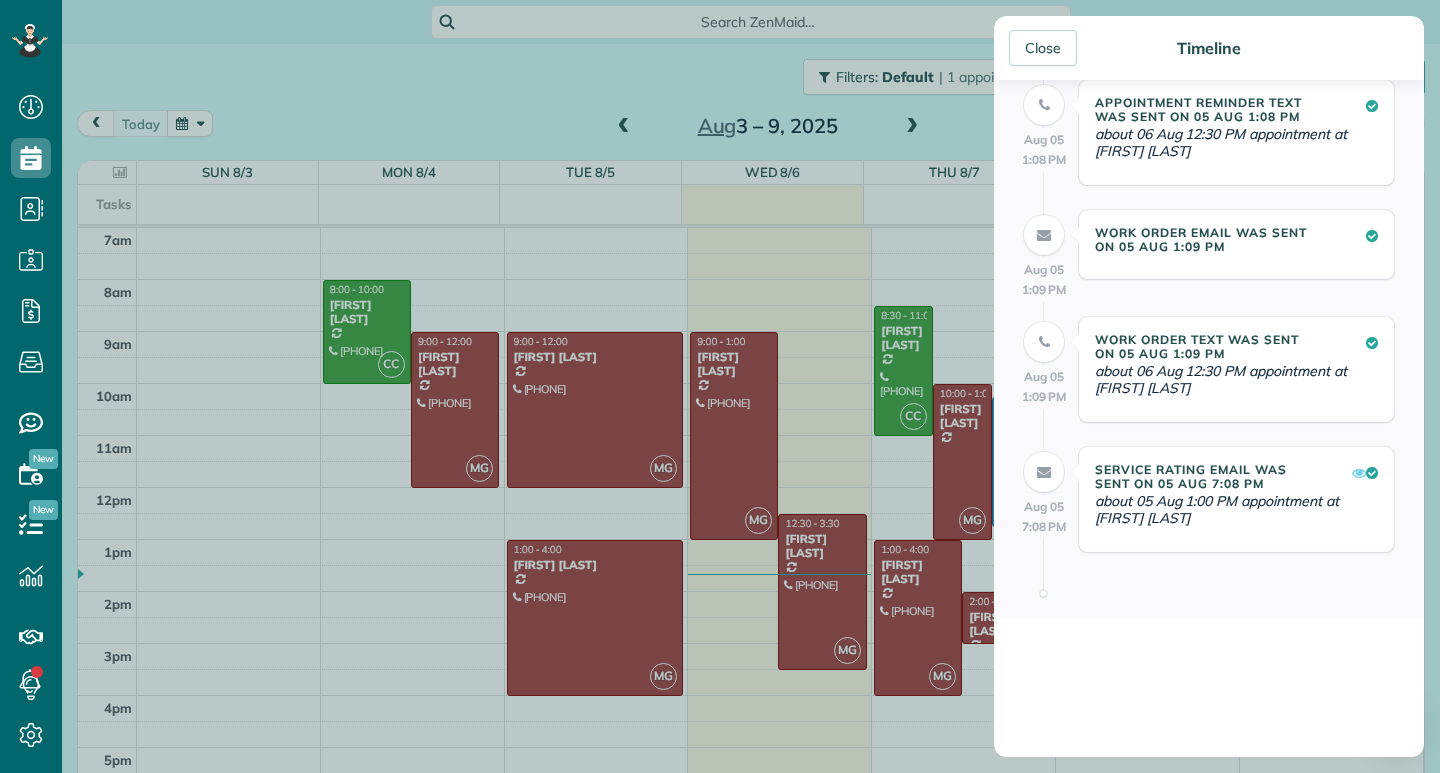 scroll, scrollTop: 0, scrollLeft: 0, axis: both 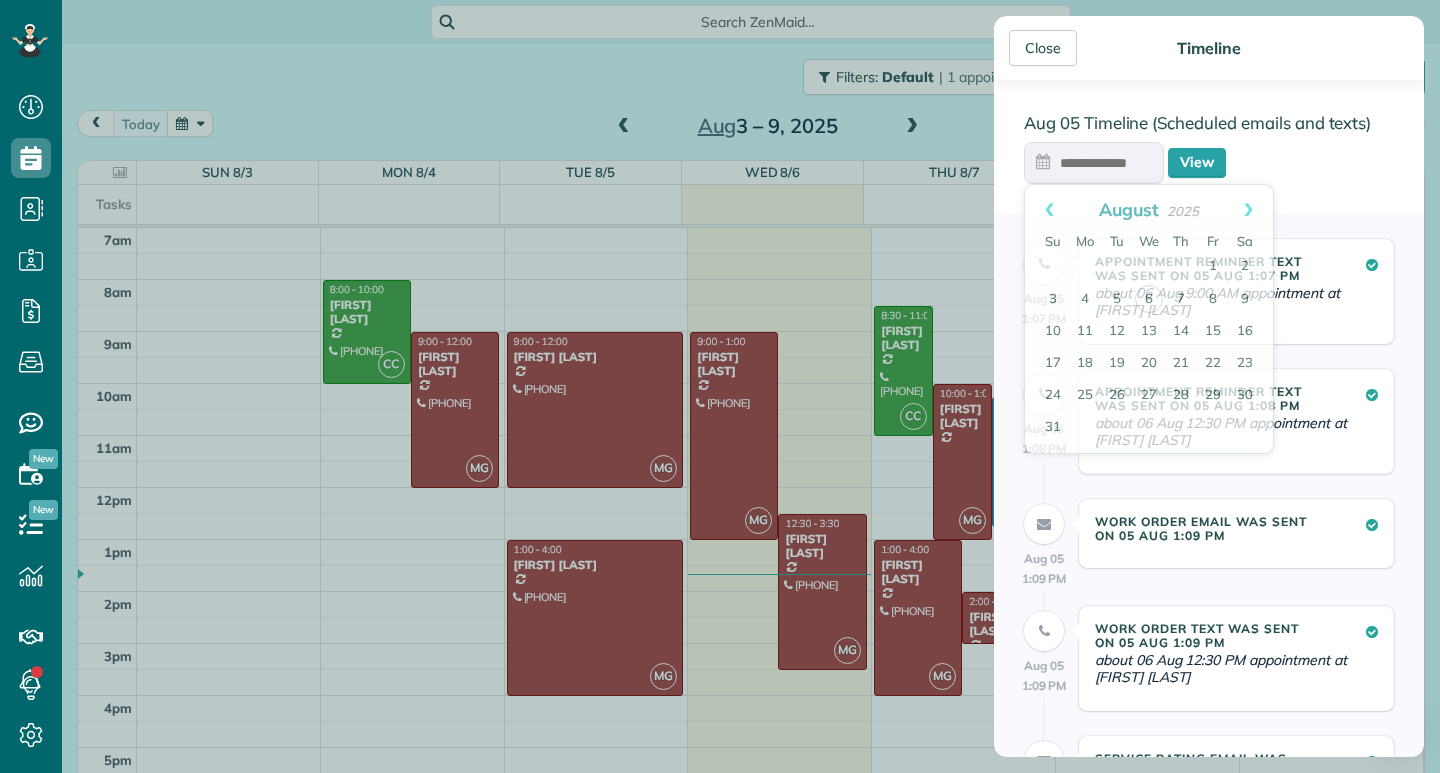 click at bounding box center [1094, 163] 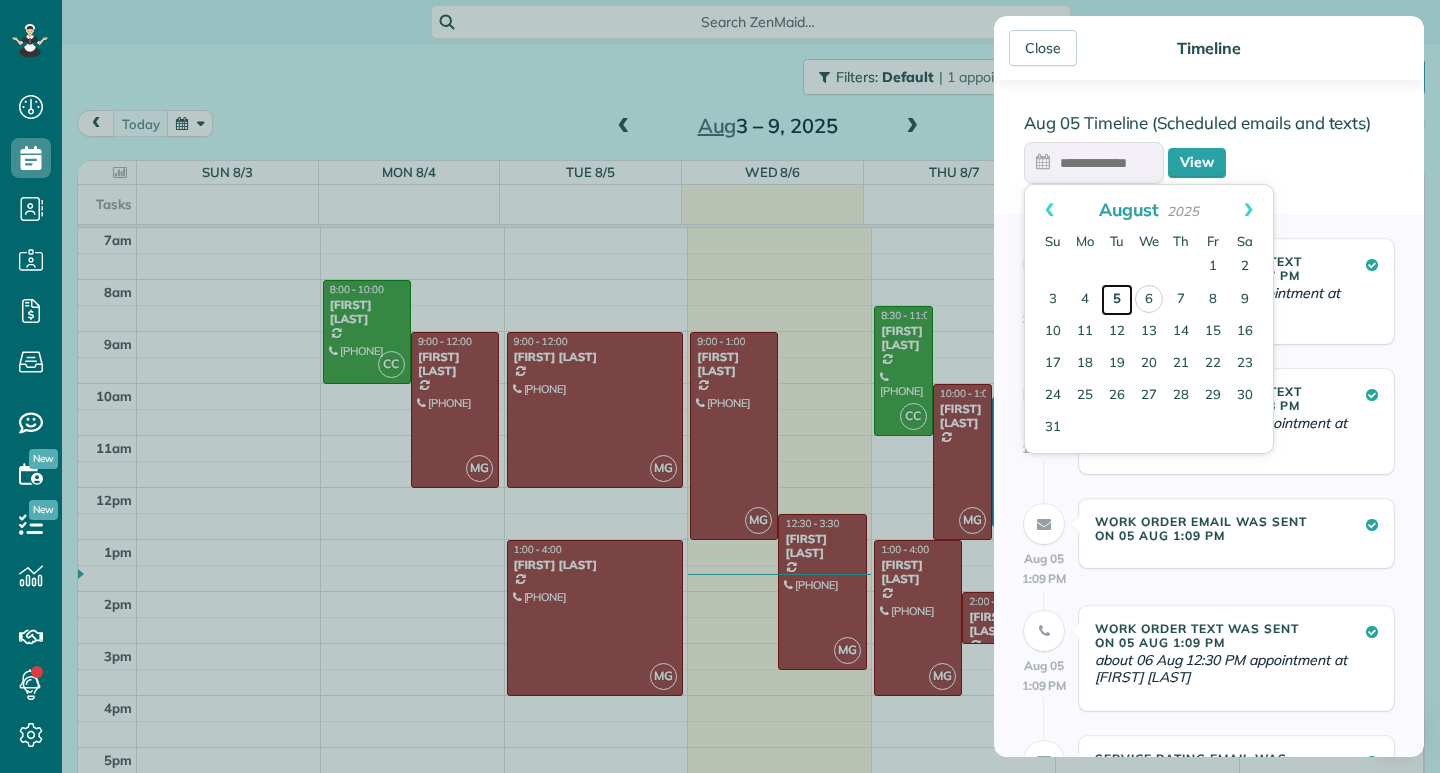 click on "5" at bounding box center [1117, 300] 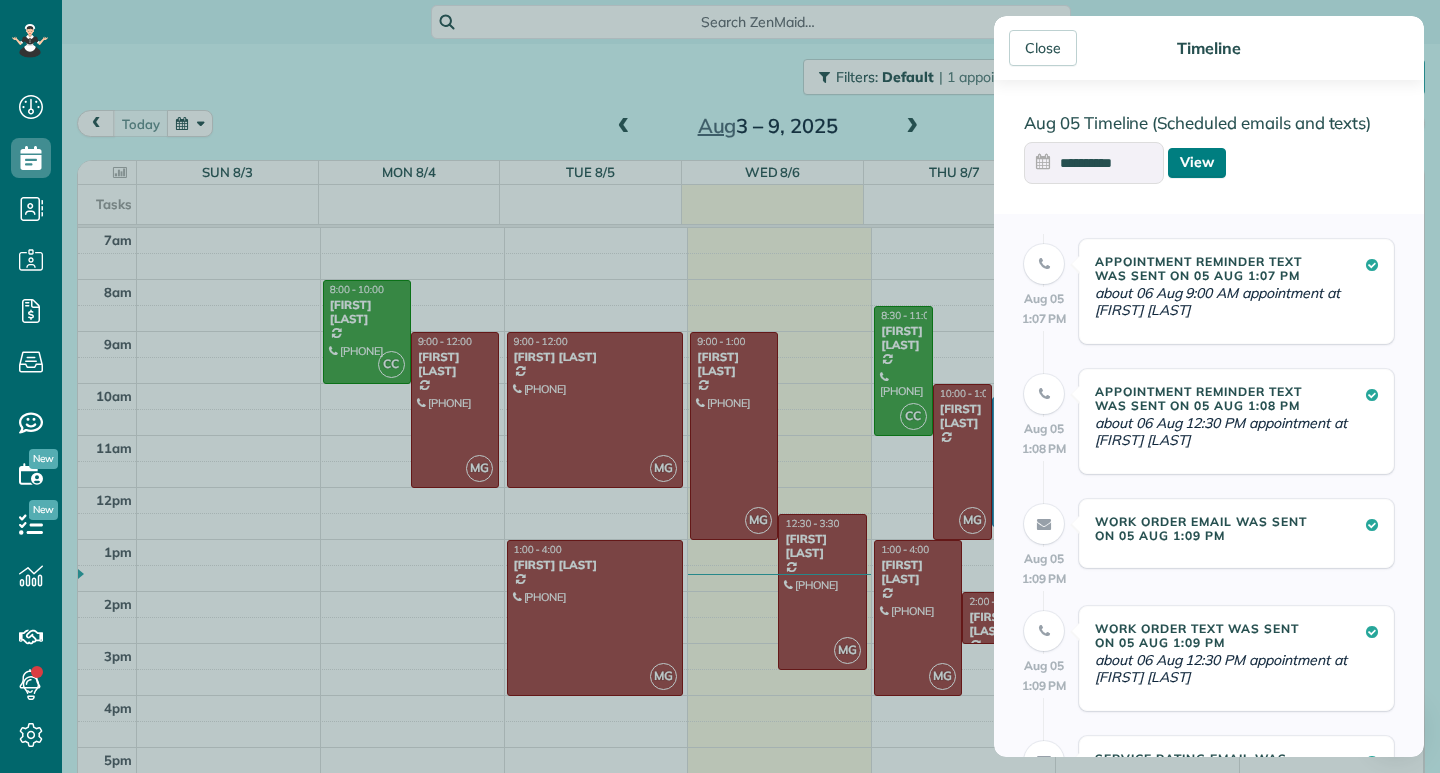 click on "View" at bounding box center [1197, 163] 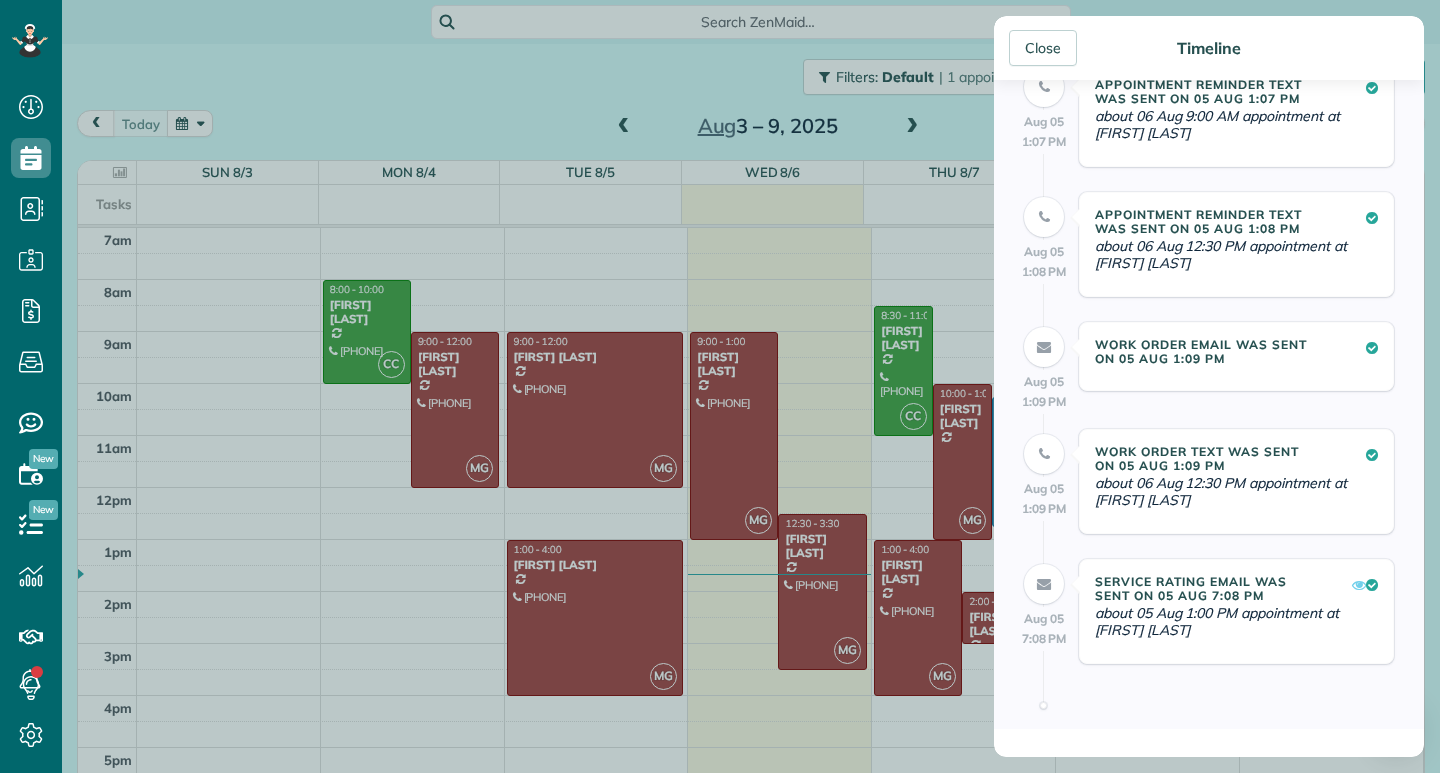 scroll, scrollTop: 0, scrollLeft: 0, axis: both 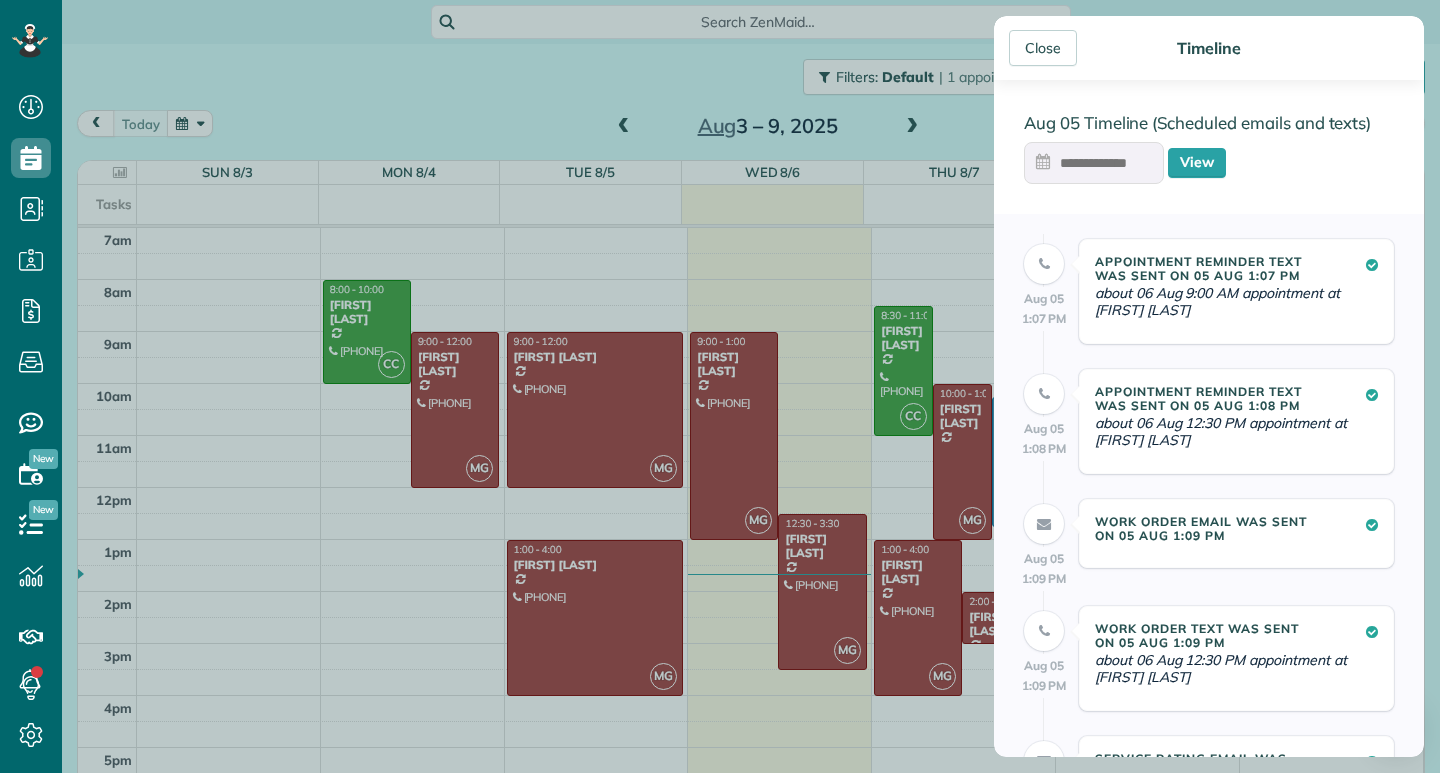 click at bounding box center [1094, 163] 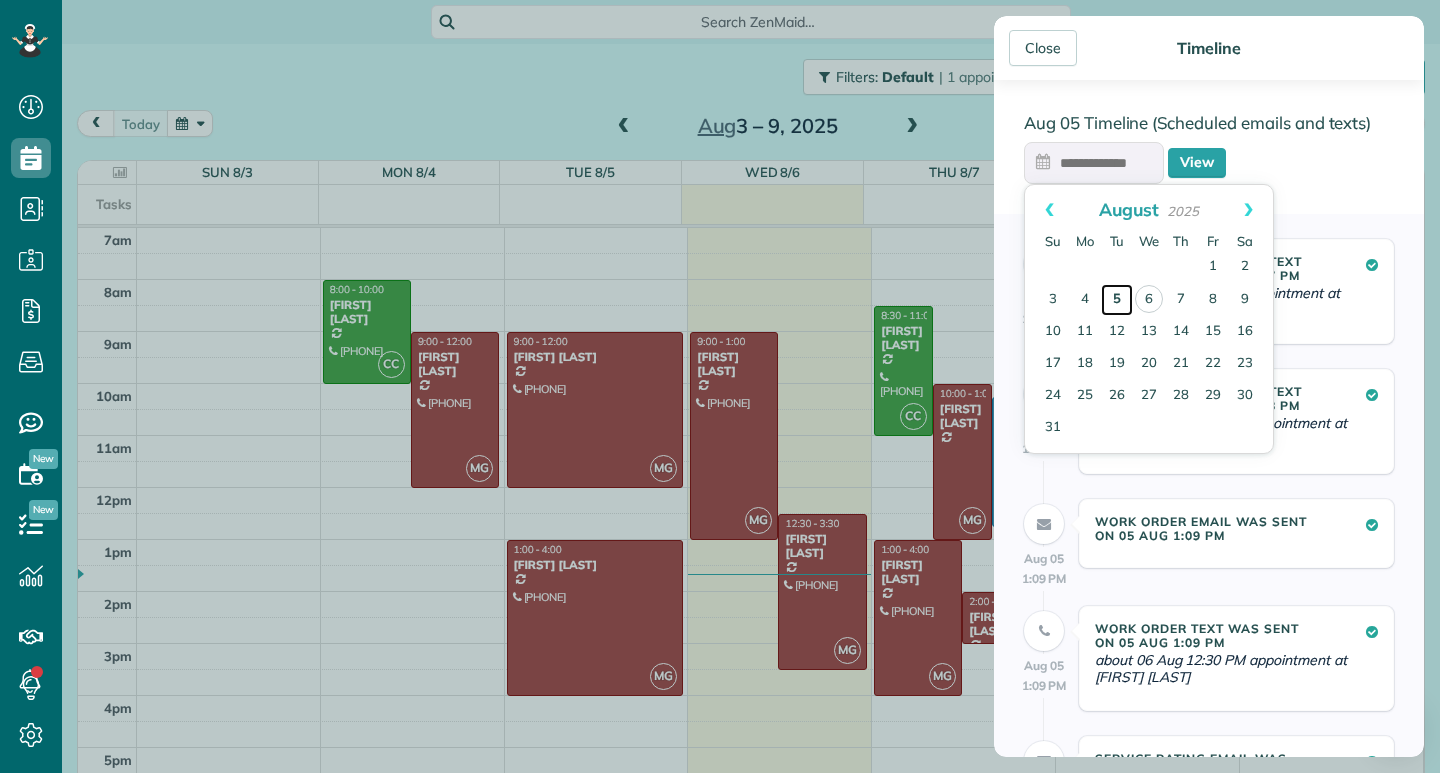 click on "5" at bounding box center (1117, 300) 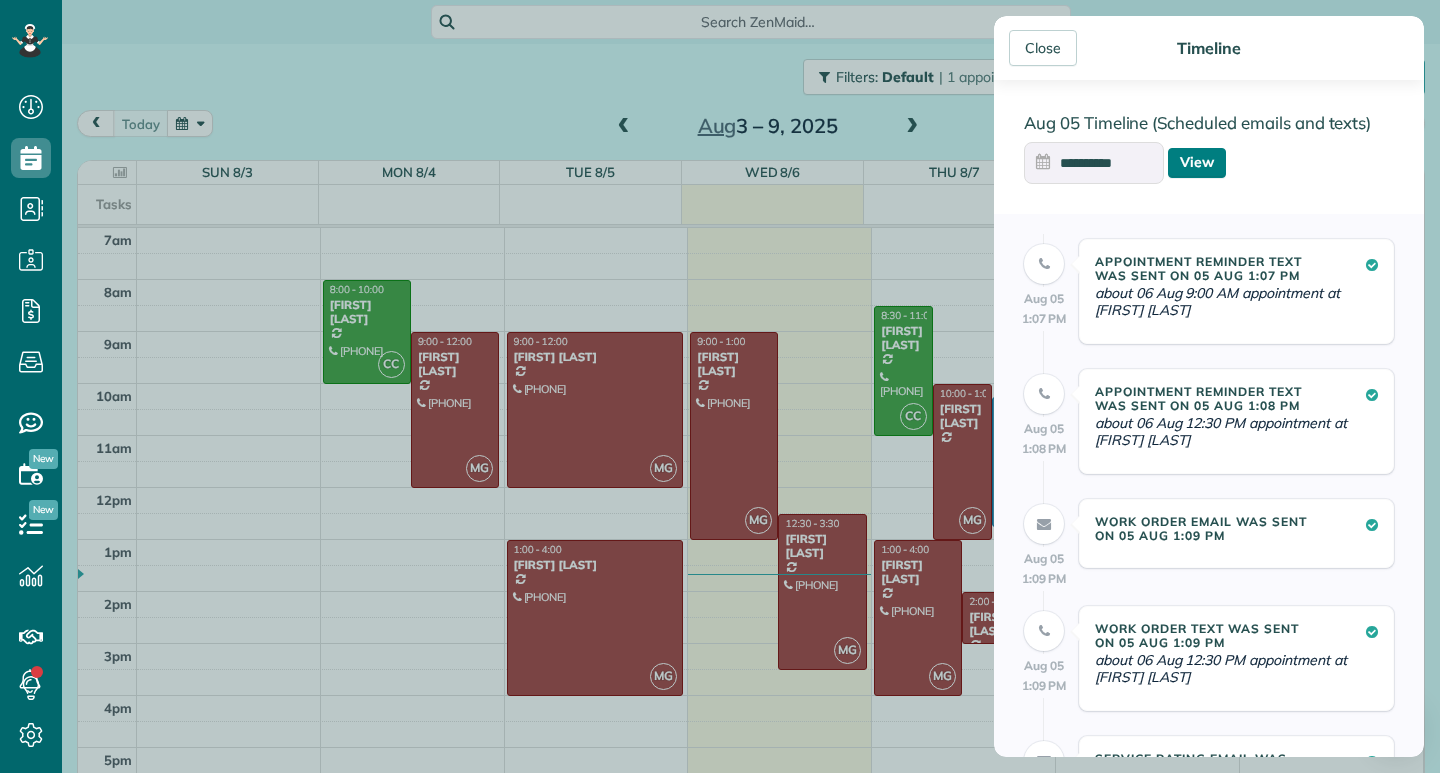 click on "View" at bounding box center [1197, 163] 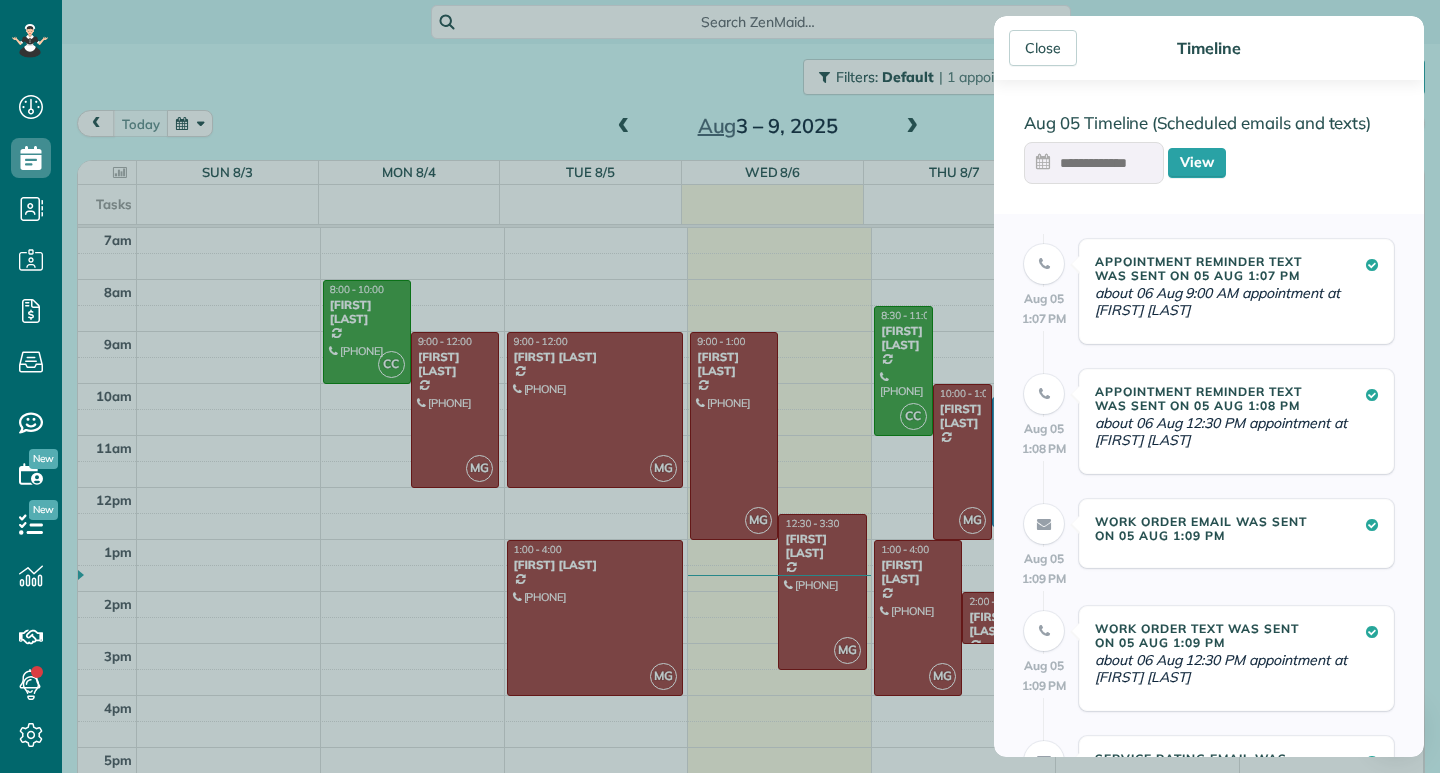 click at bounding box center (1094, 163) 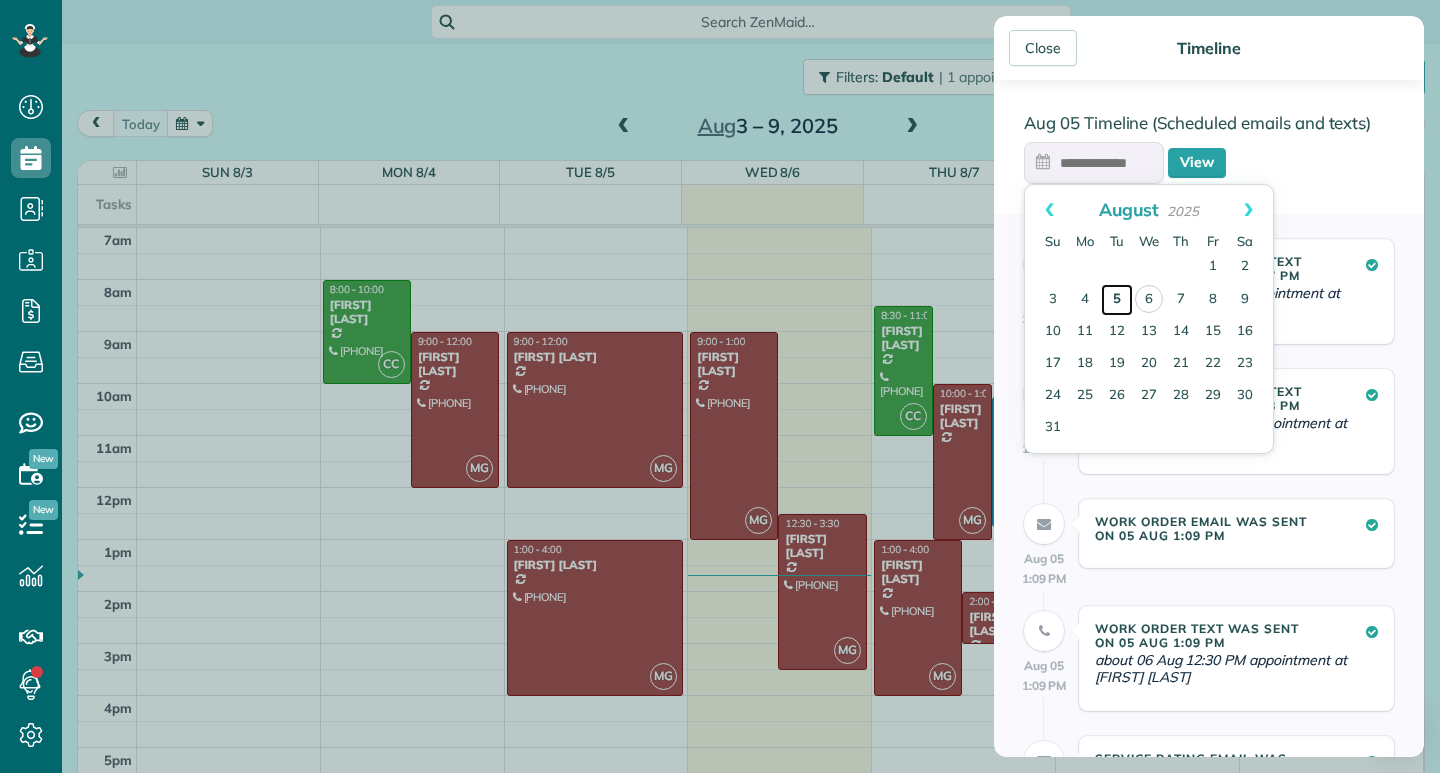 click on "5" at bounding box center (1117, 300) 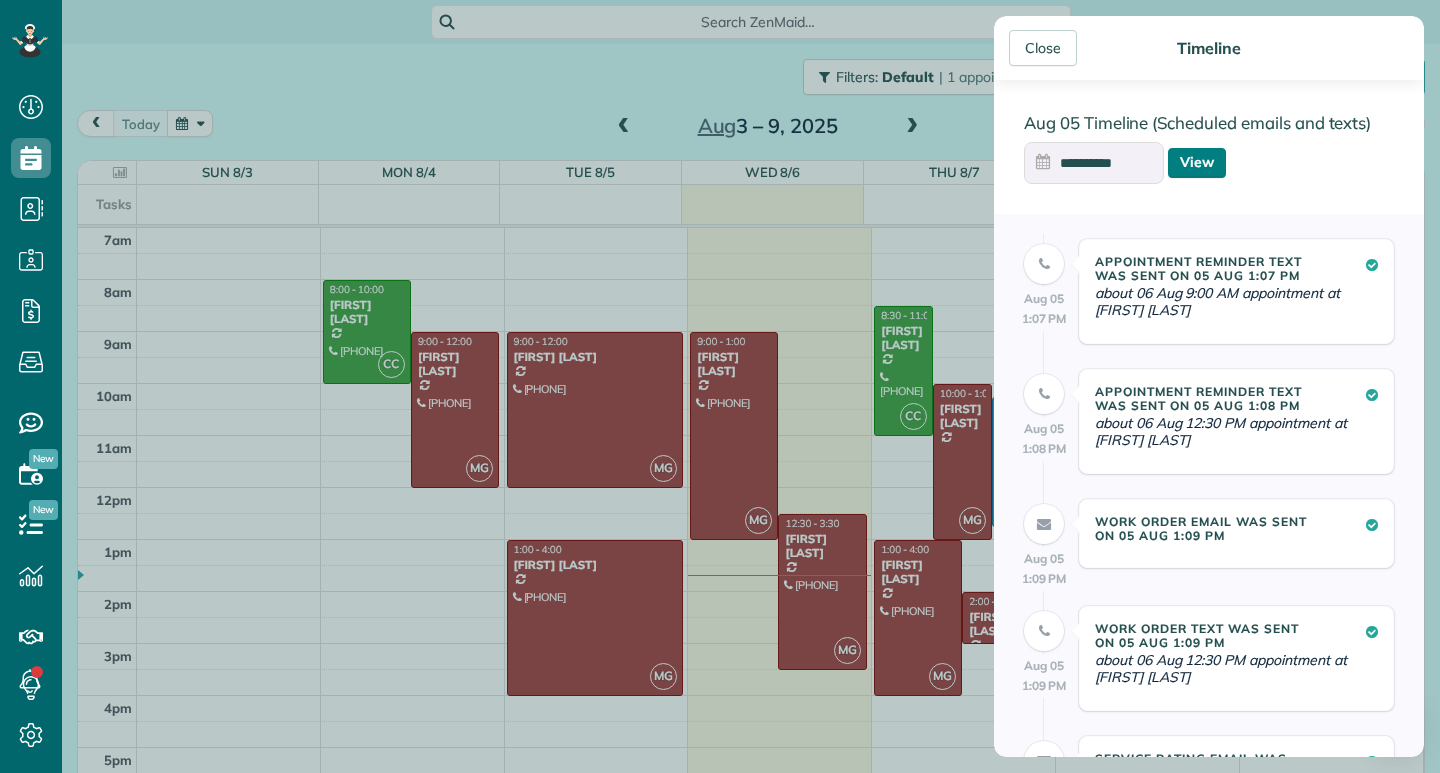click on "View" at bounding box center (1197, 163) 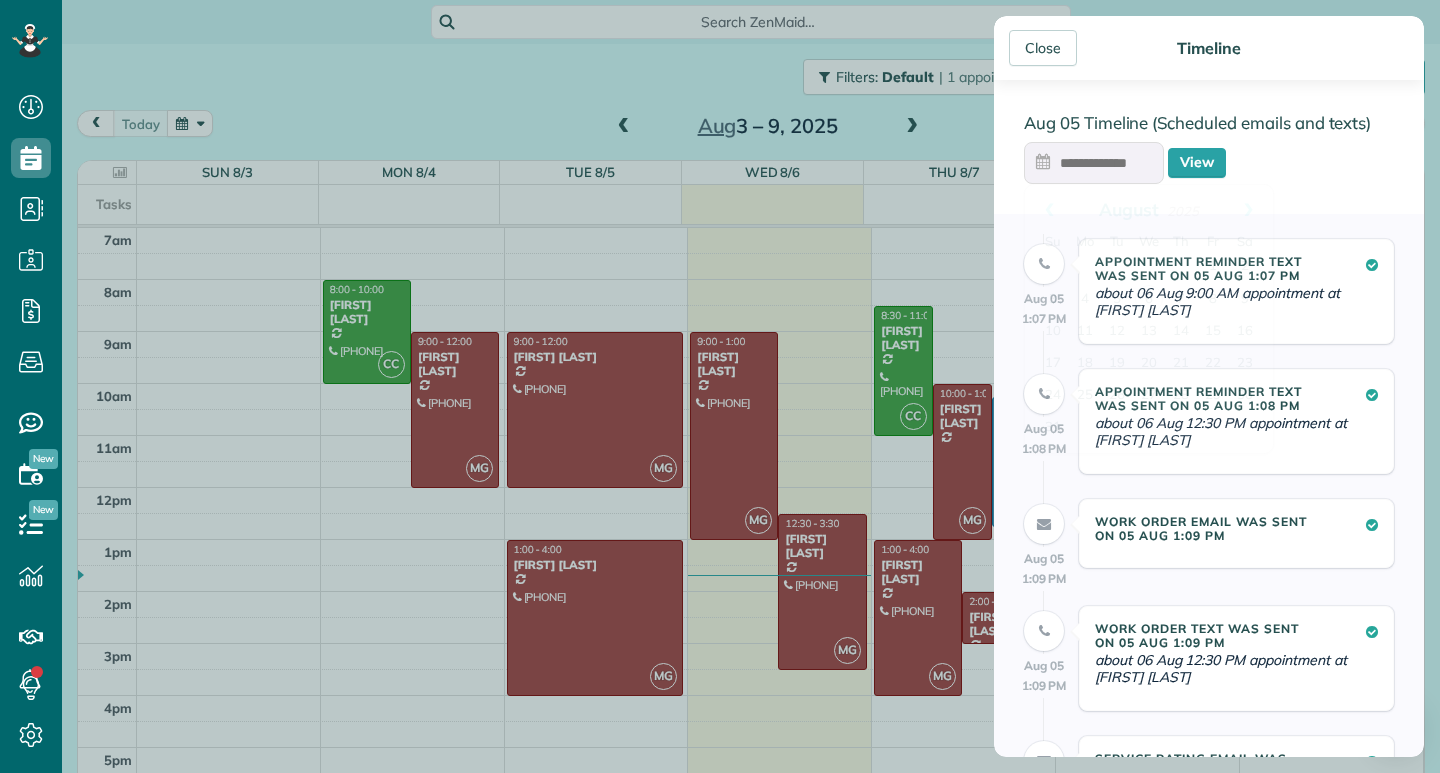 click at bounding box center [1094, 163] 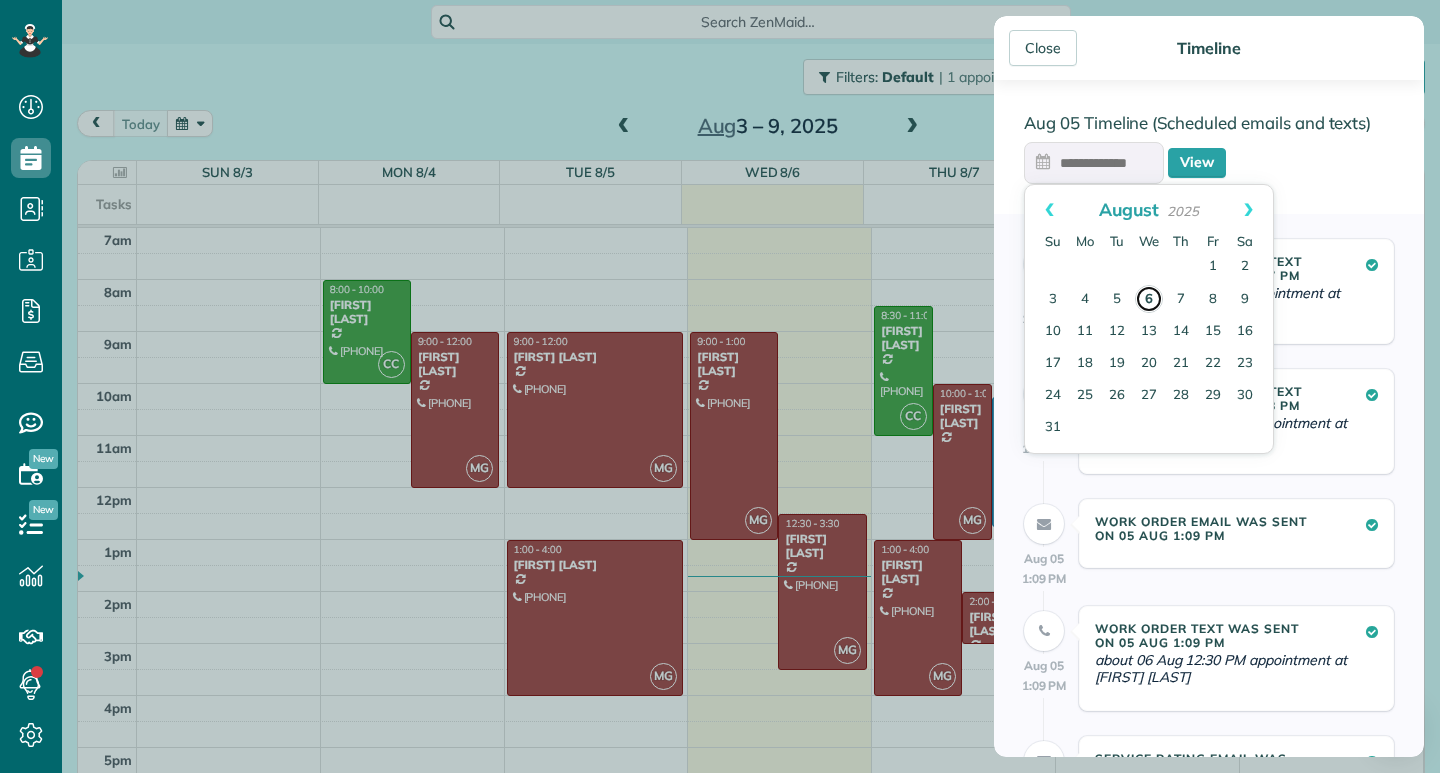 click on "6" at bounding box center (1149, 299) 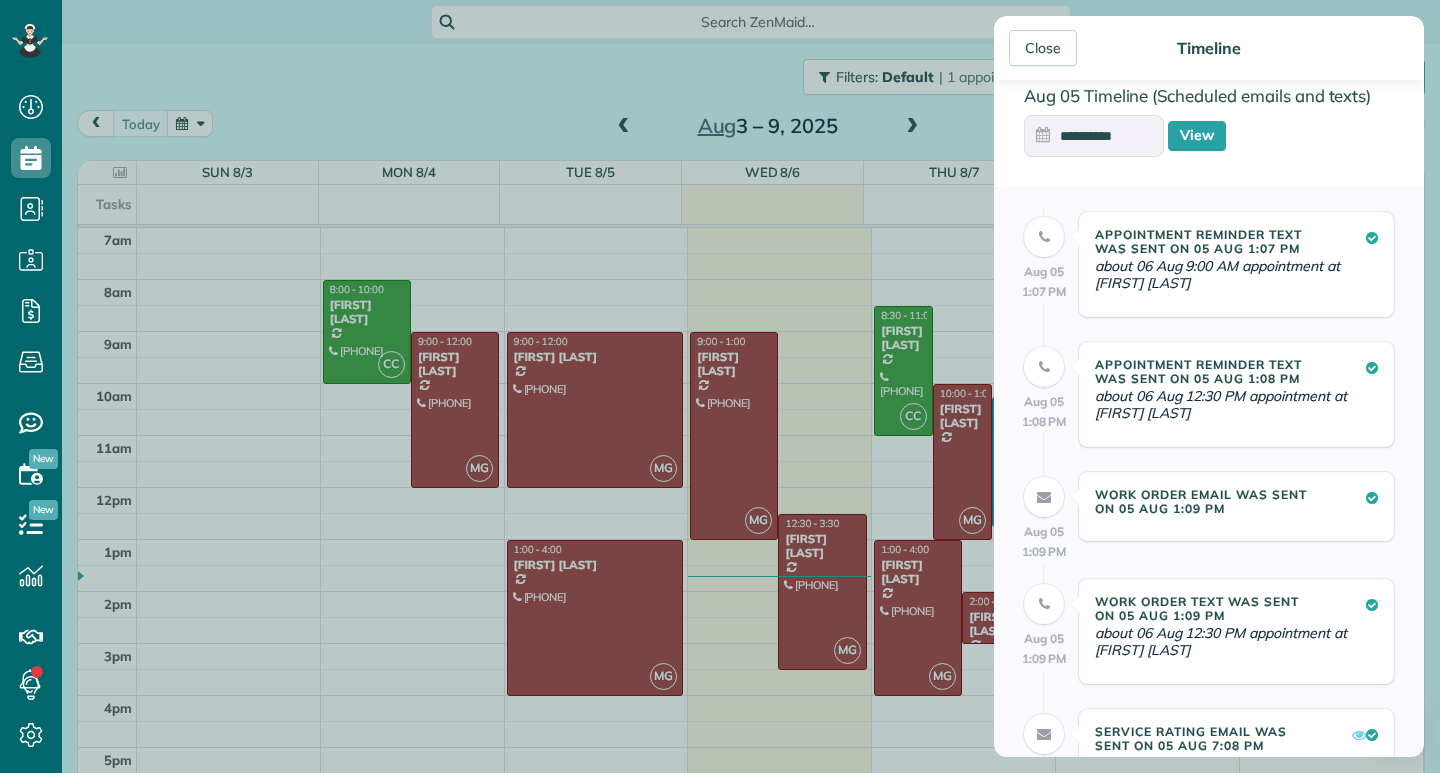 scroll, scrollTop: 0, scrollLeft: 0, axis: both 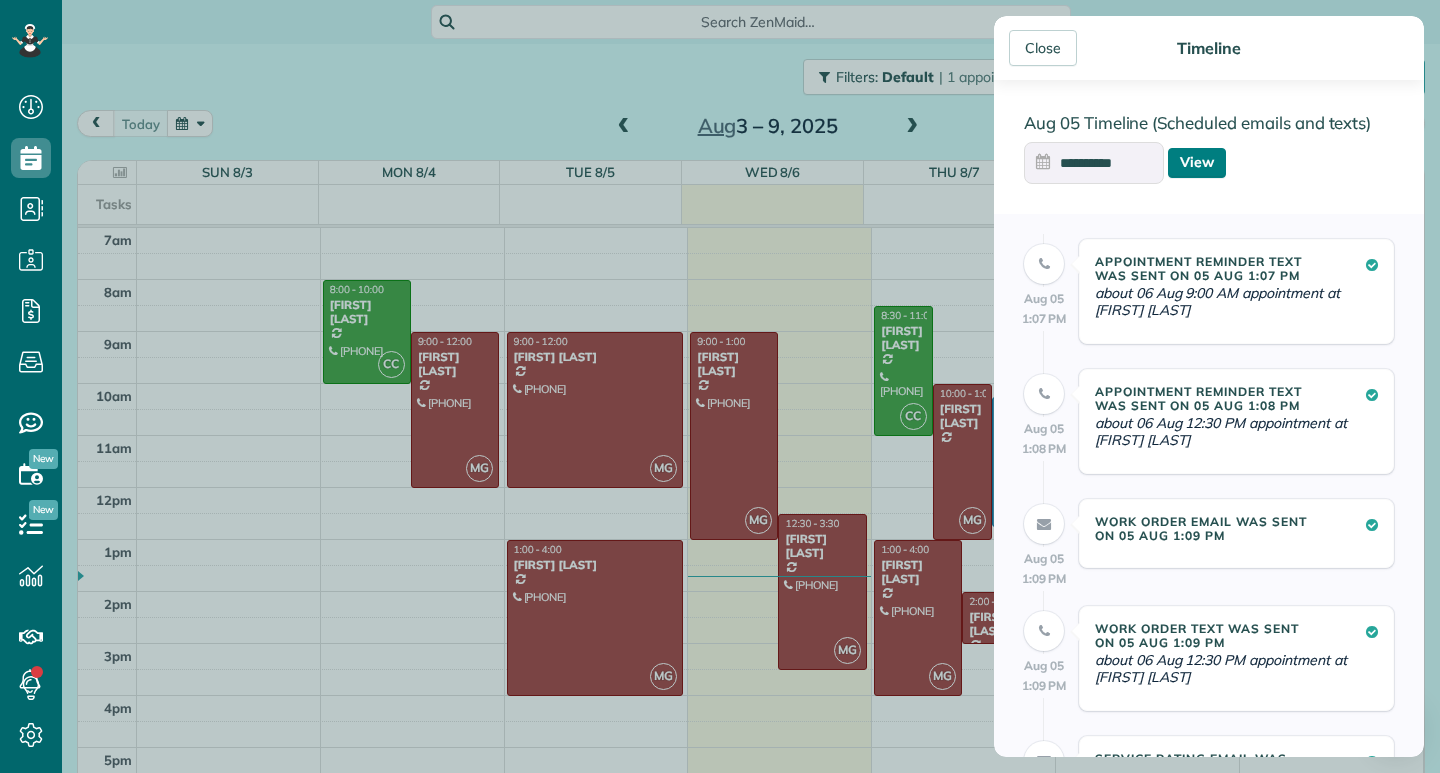 click on "View" at bounding box center [1197, 163] 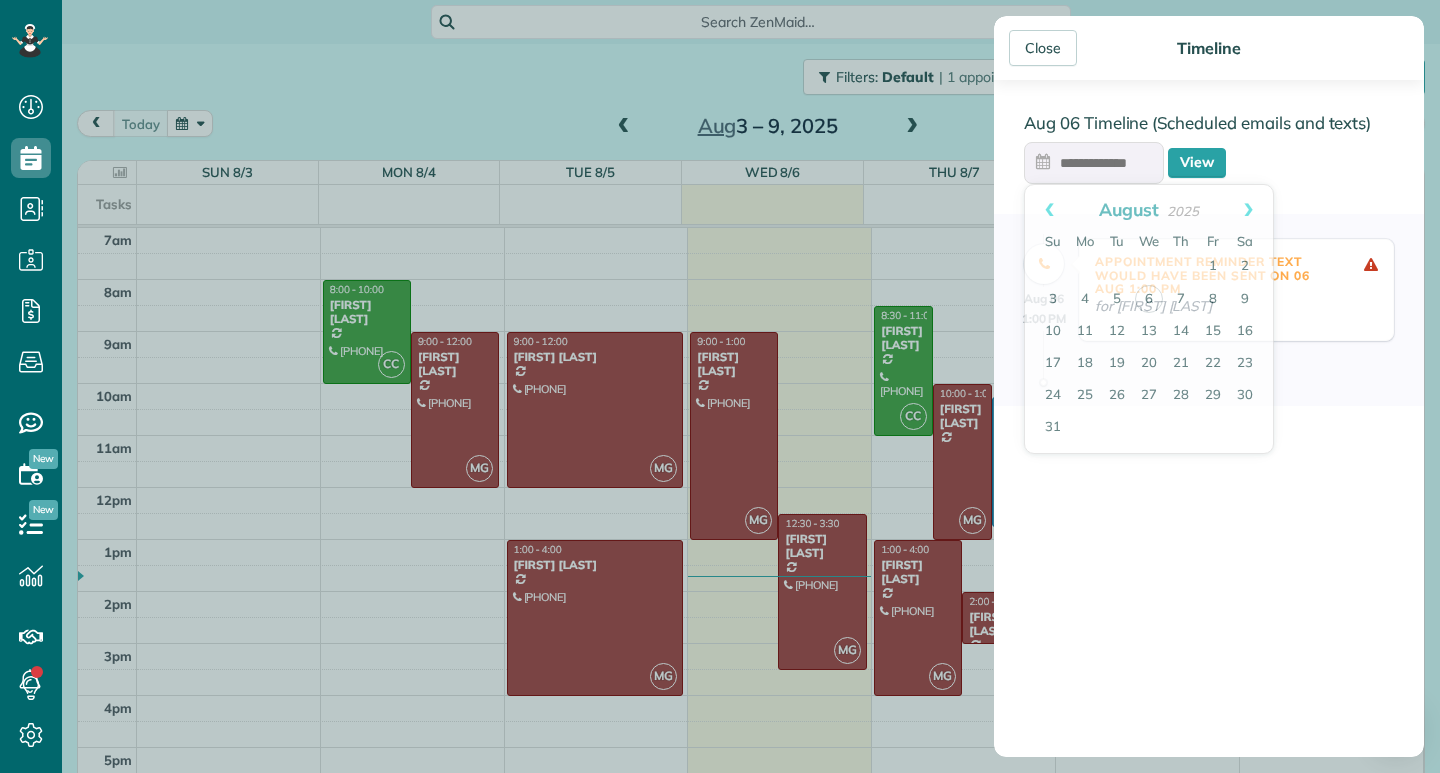 click at bounding box center (1094, 163) 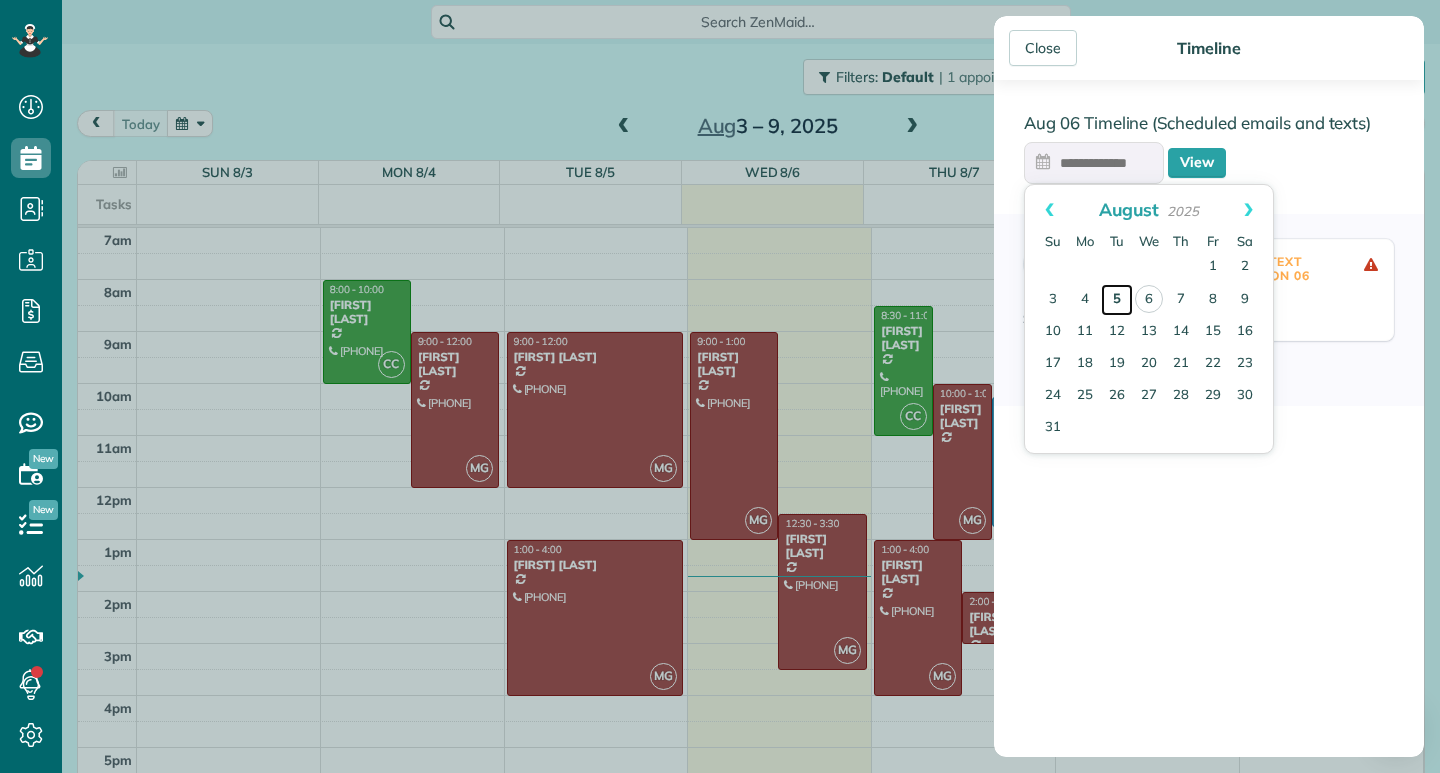click on "5" at bounding box center (1117, 300) 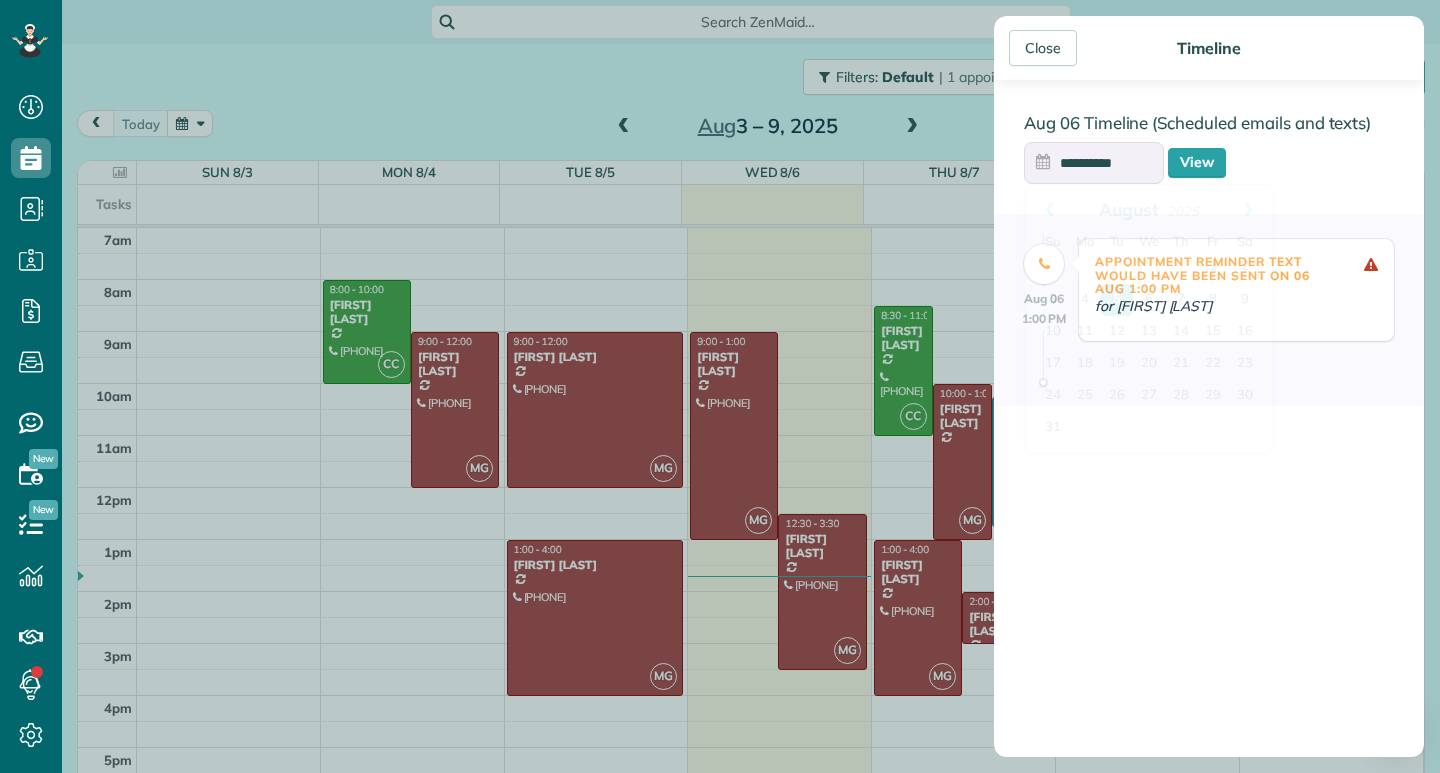 click on "**********" at bounding box center (1094, 163) 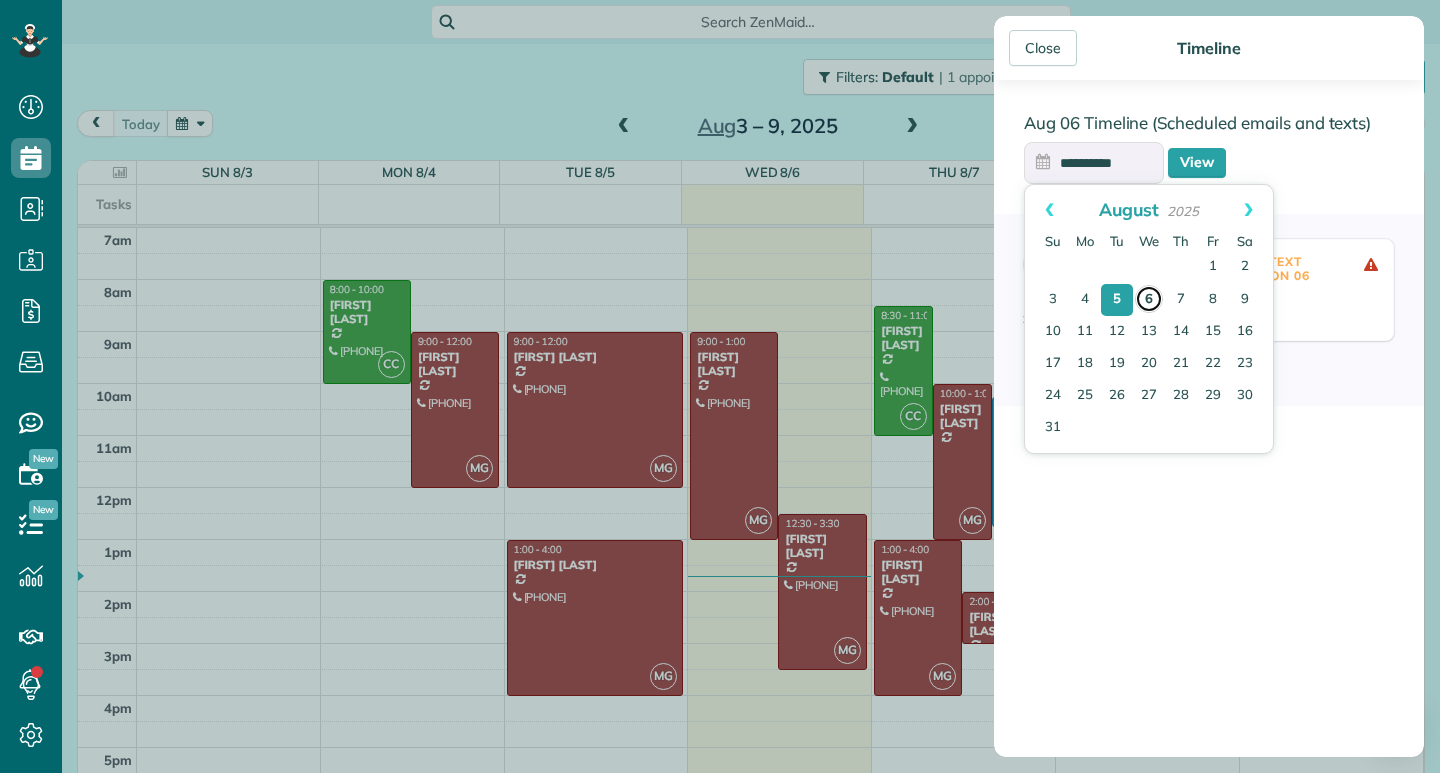click on "6" at bounding box center [1149, 299] 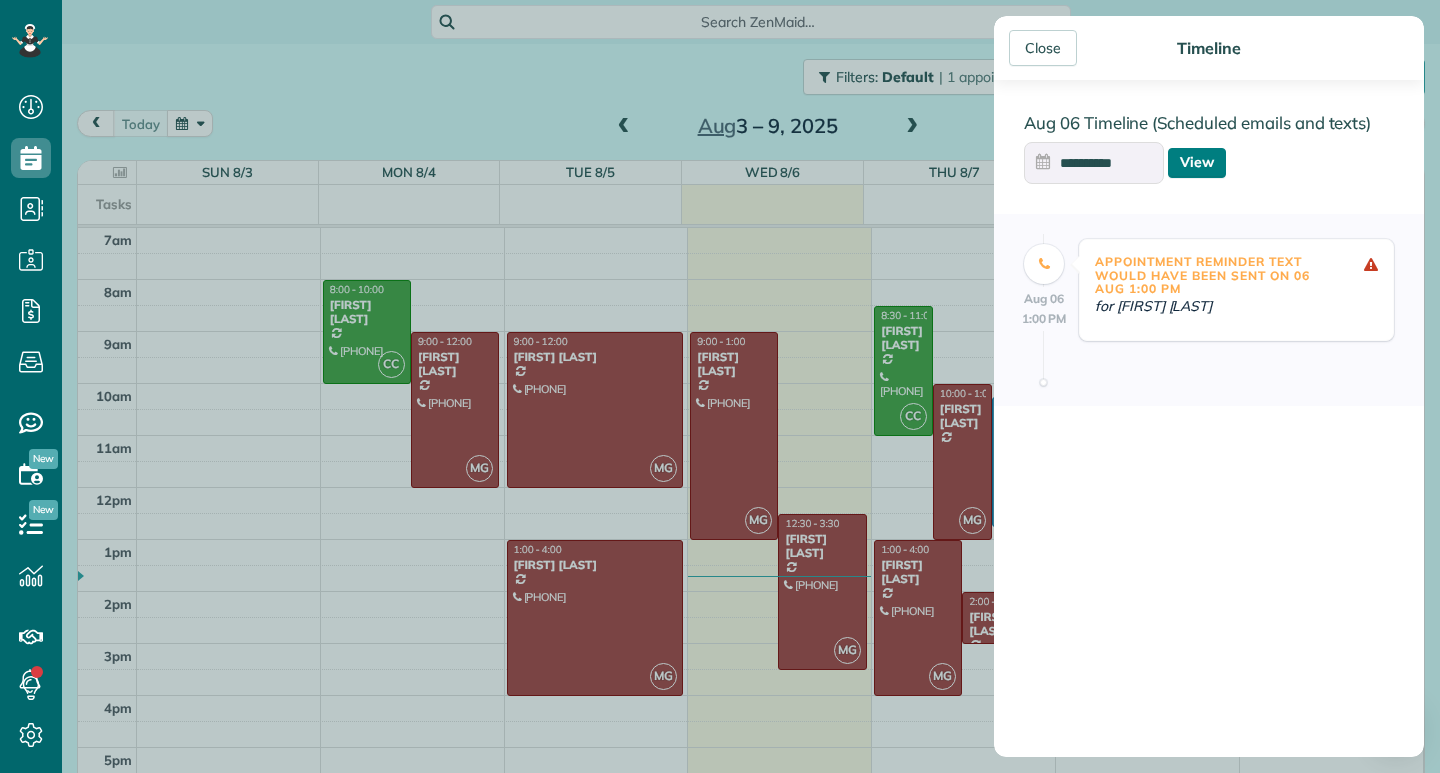 click on "View" at bounding box center (1197, 163) 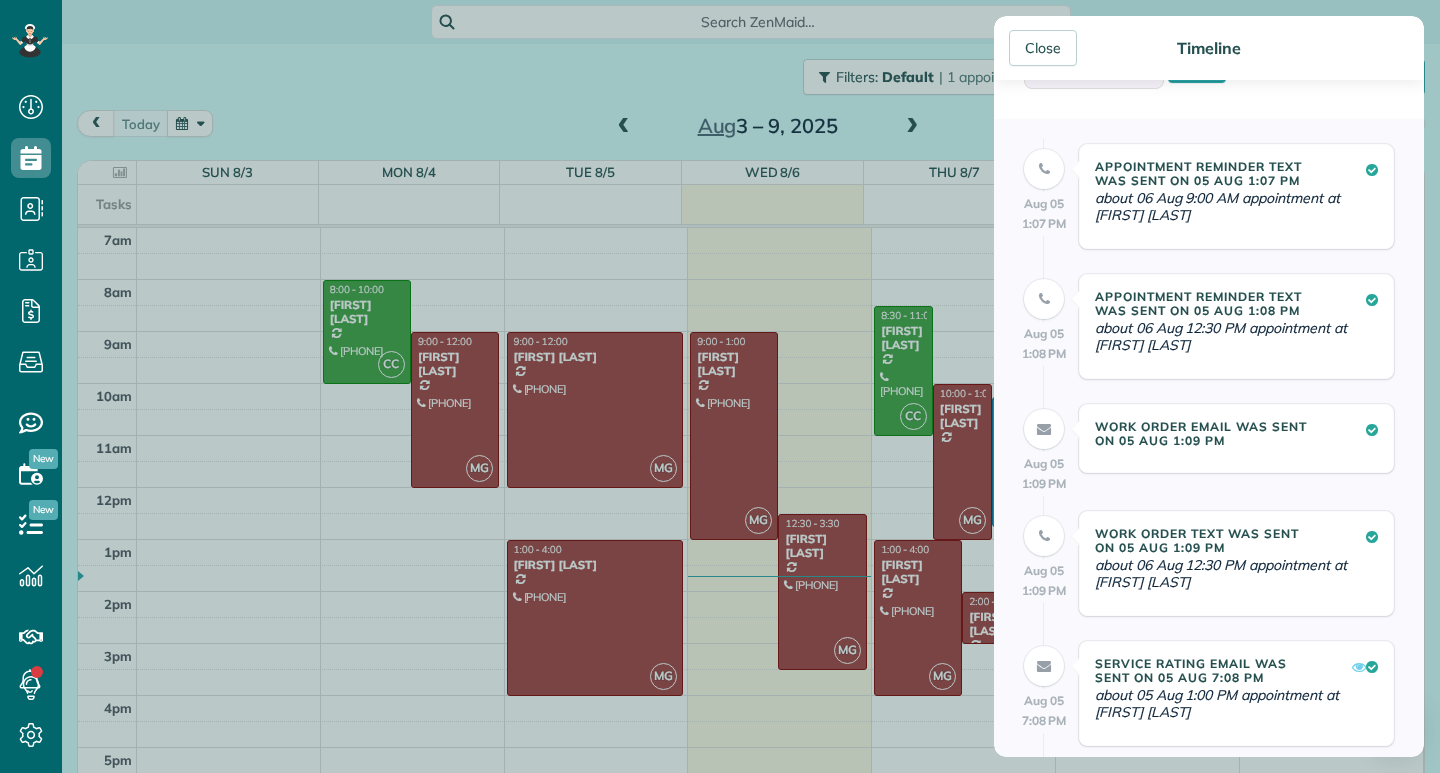 scroll, scrollTop: 289, scrollLeft: 0, axis: vertical 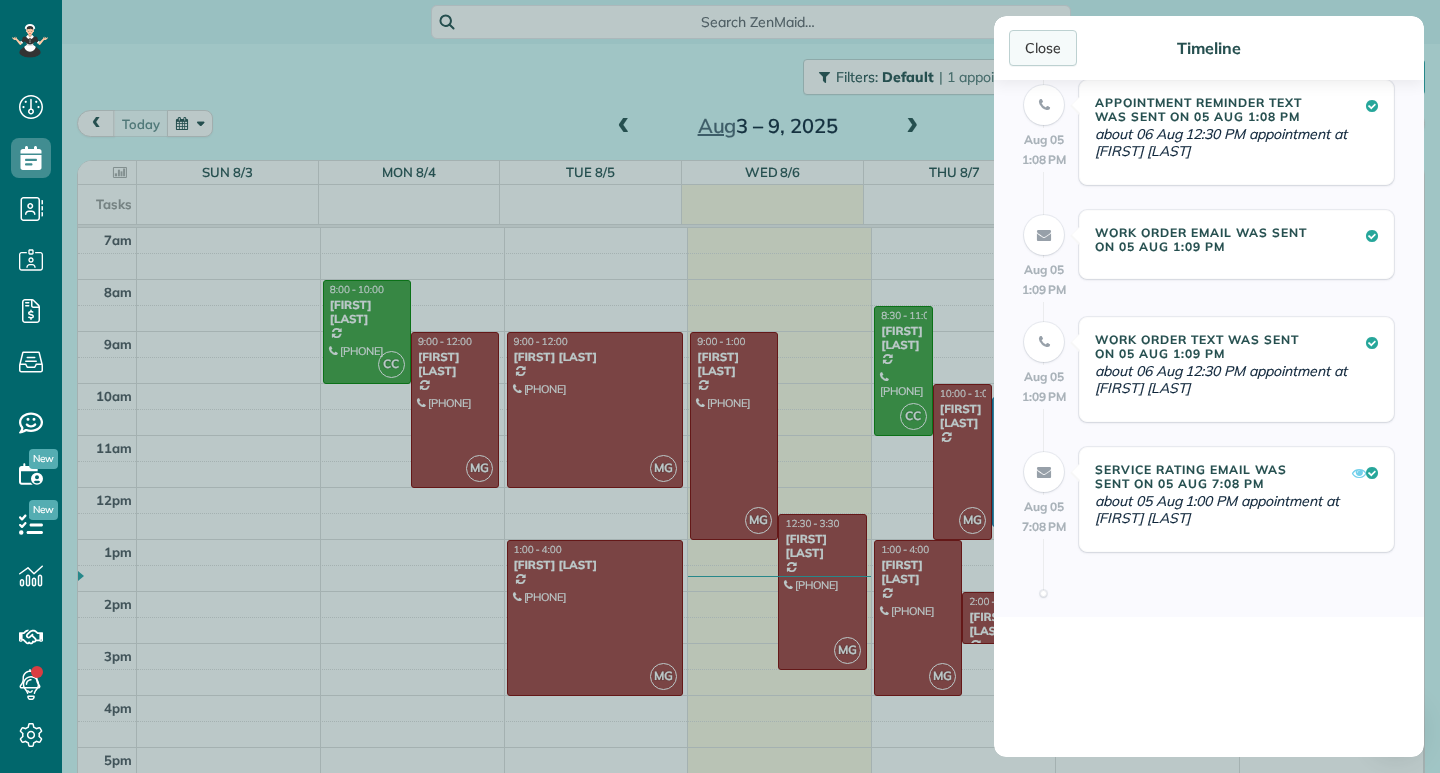 click on "Close" at bounding box center [1043, 48] 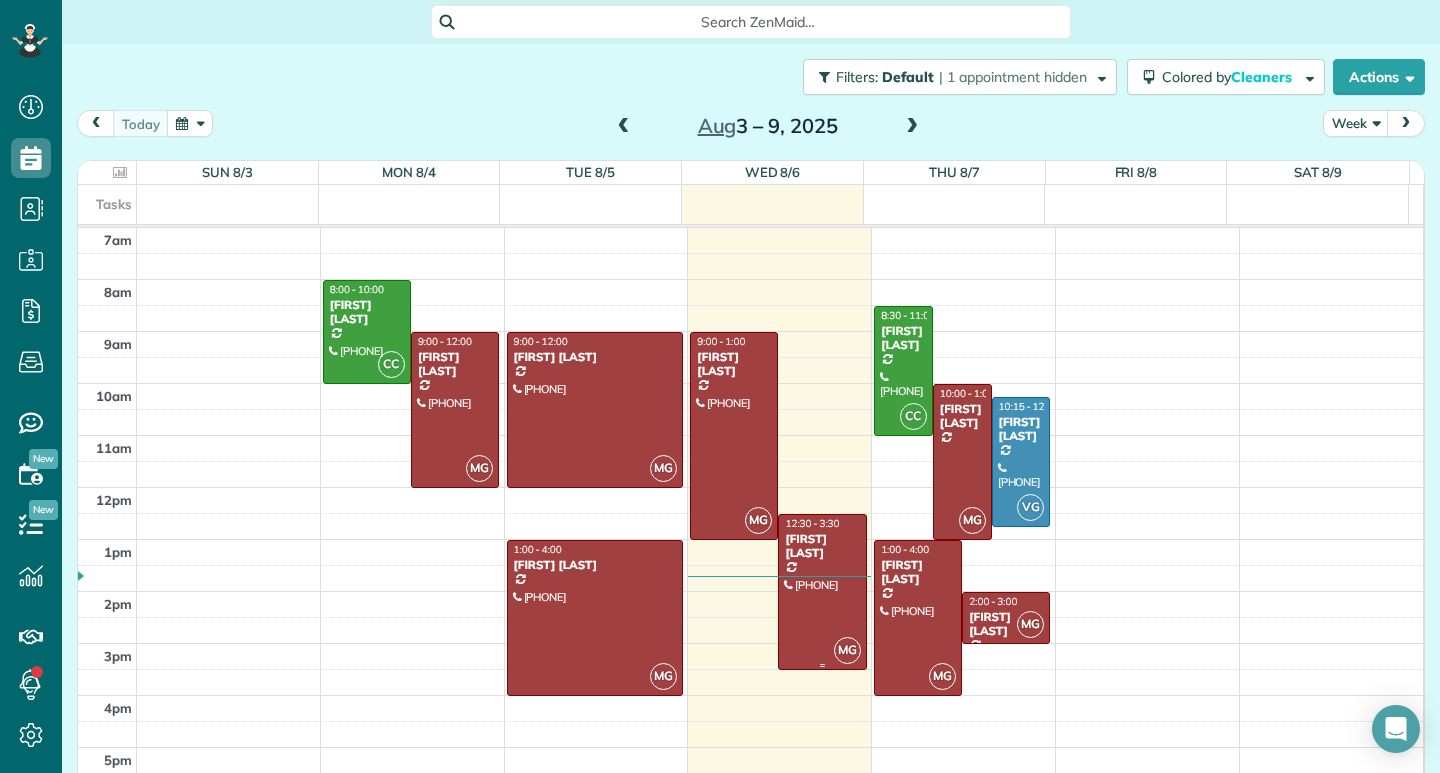 click at bounding box center (822, 592) 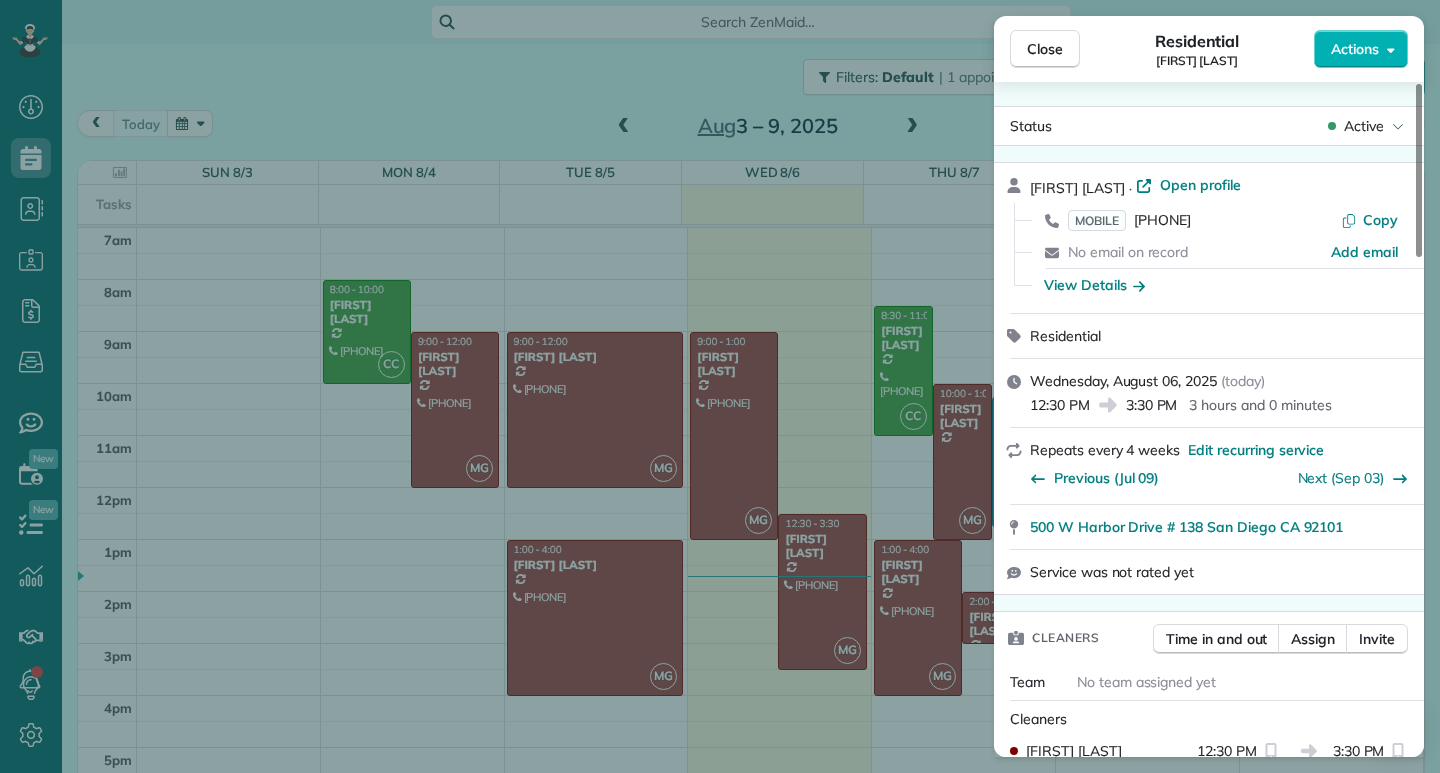 click on "Close Residential [LAST] Actions" at bounding box center [1209, 49] 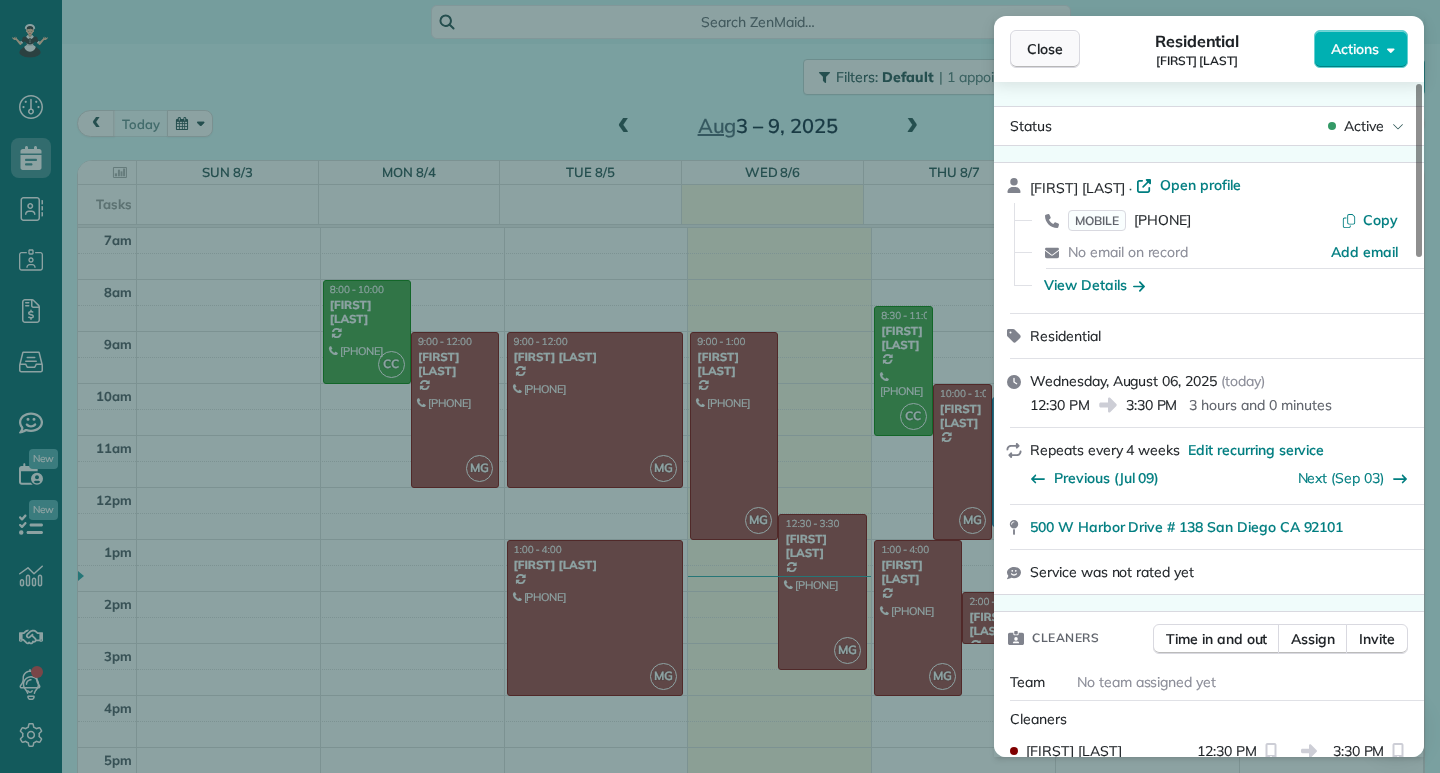 click on "Close" at bounding box center [1045, 49] 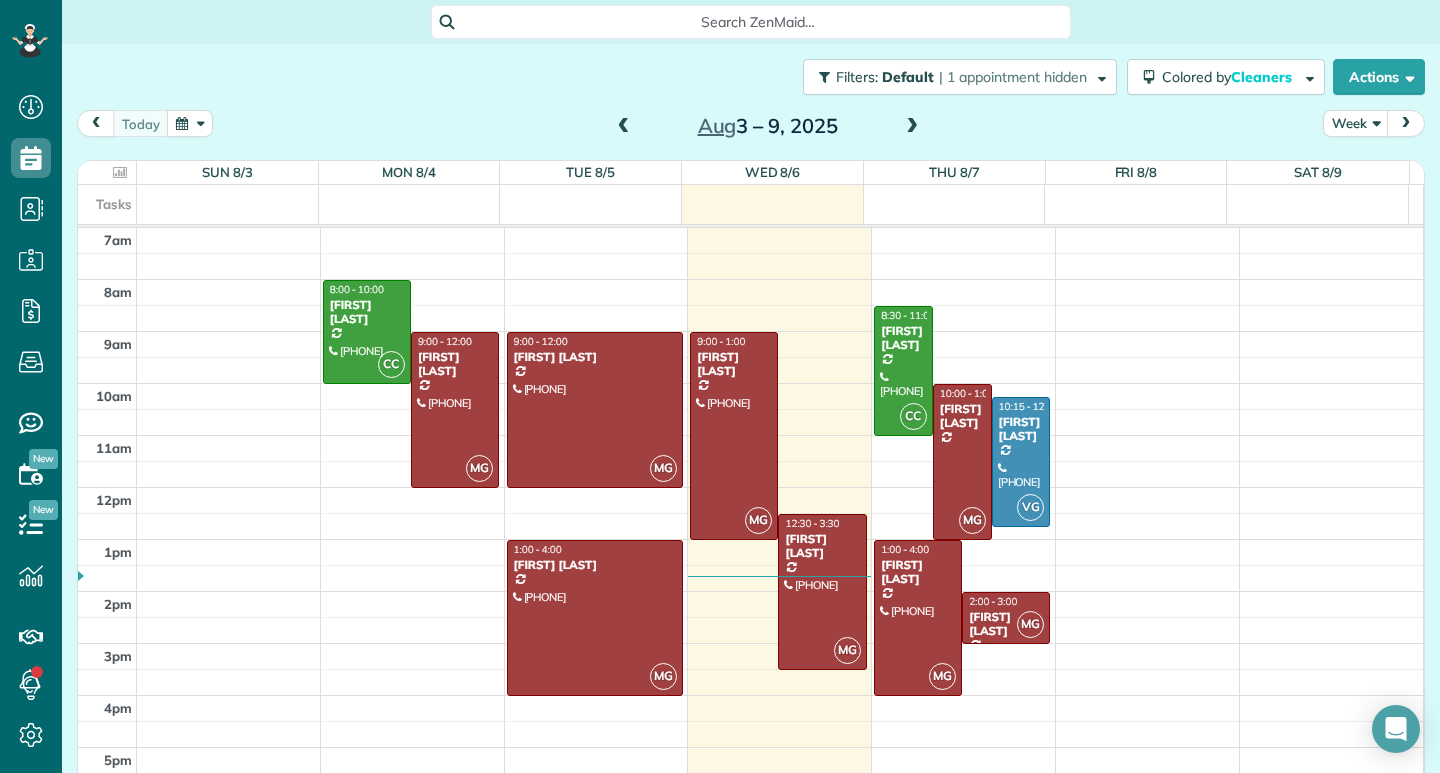 click at bounding box center [912, 127] 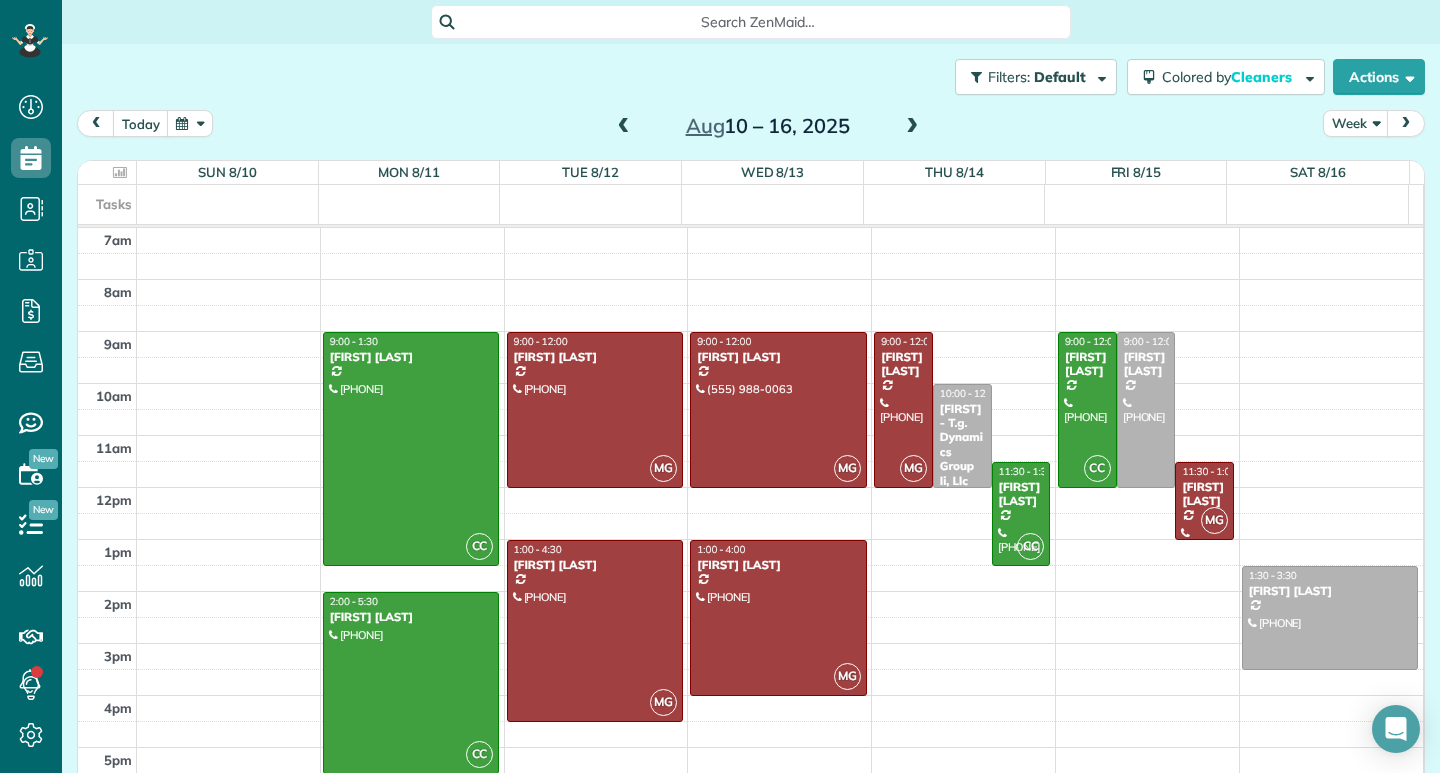 click at bounding box center [624, 127] 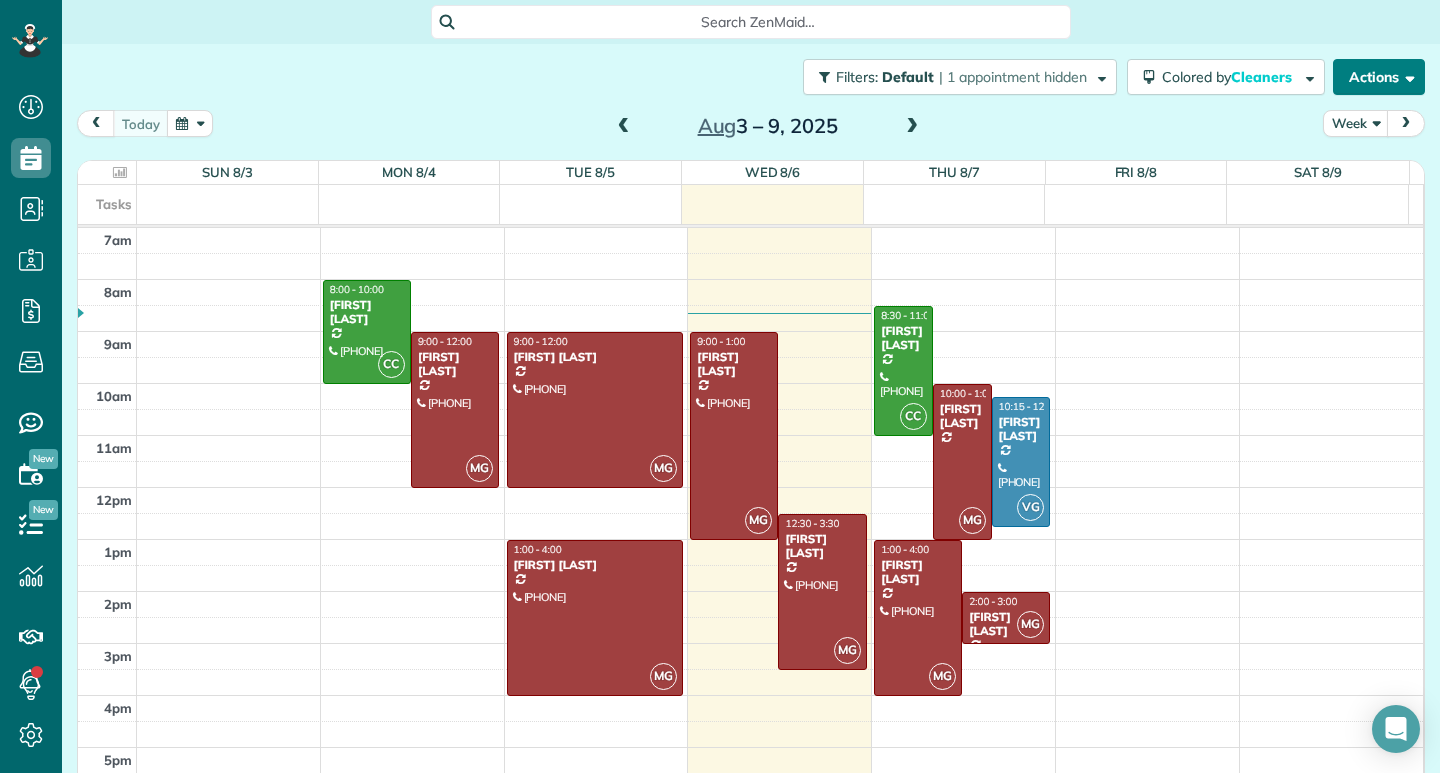 click on "Actions" at bounding box center [1379, 77] 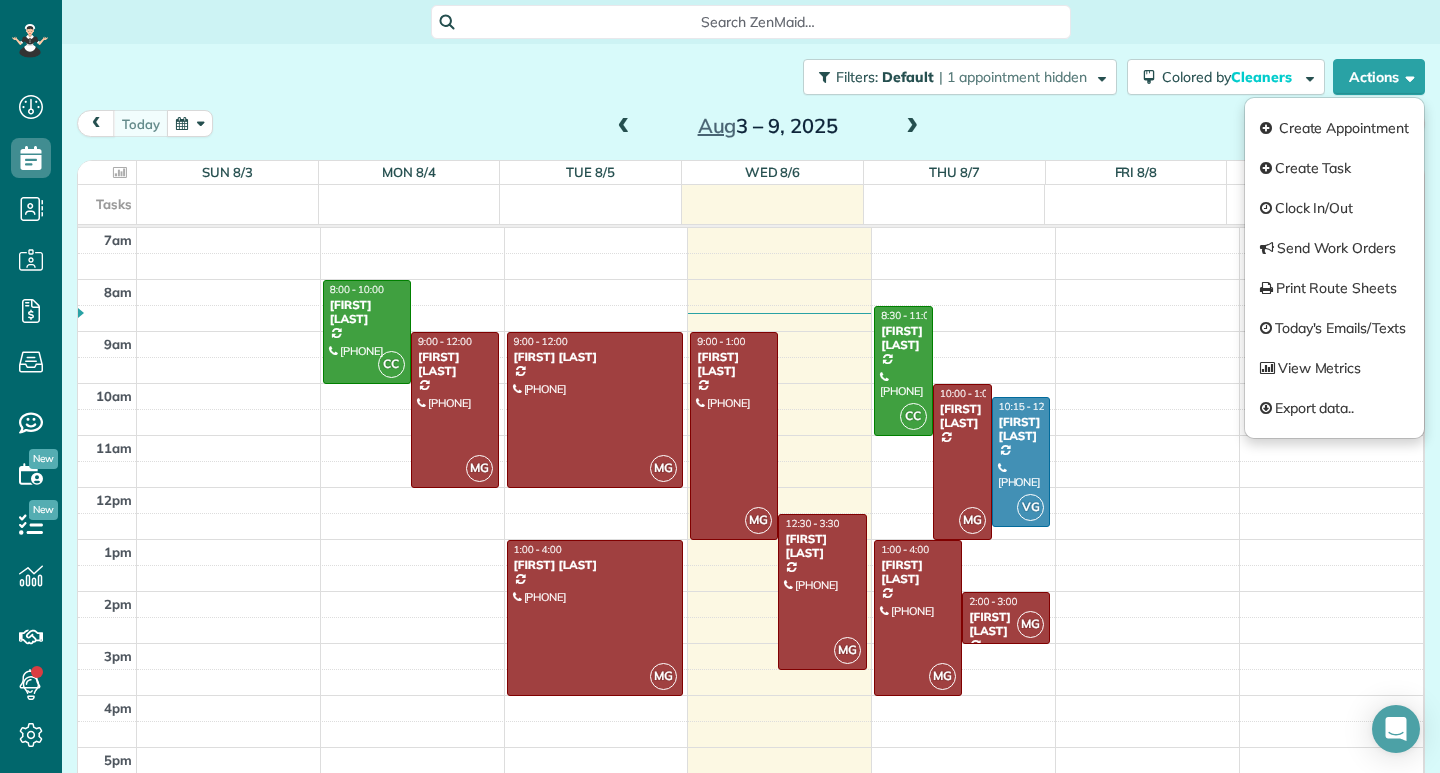 click on "Search ZenMaid…" at bounding box center (751, 22) 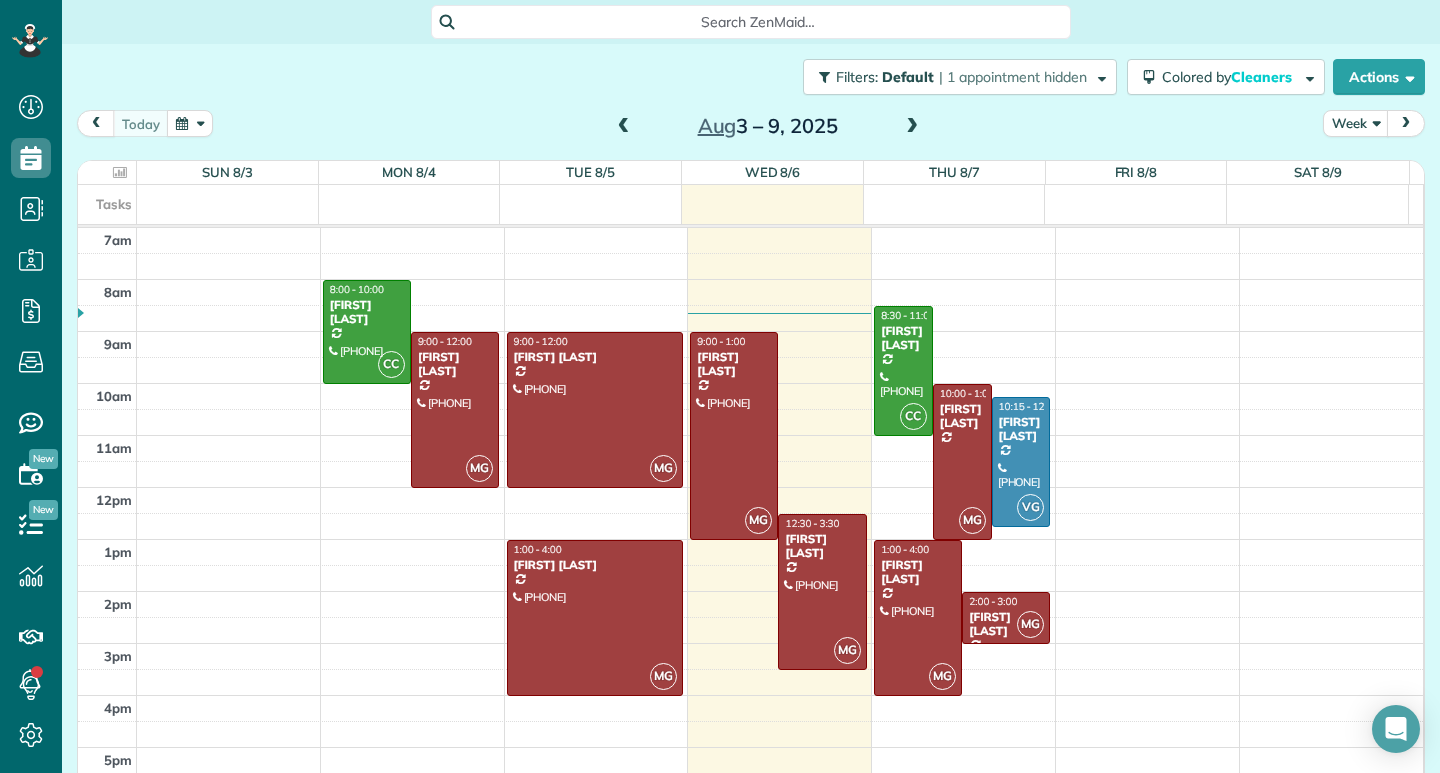 click on "today   Week Aug  3 – 9, 2025" at bounding box center (751, 128) 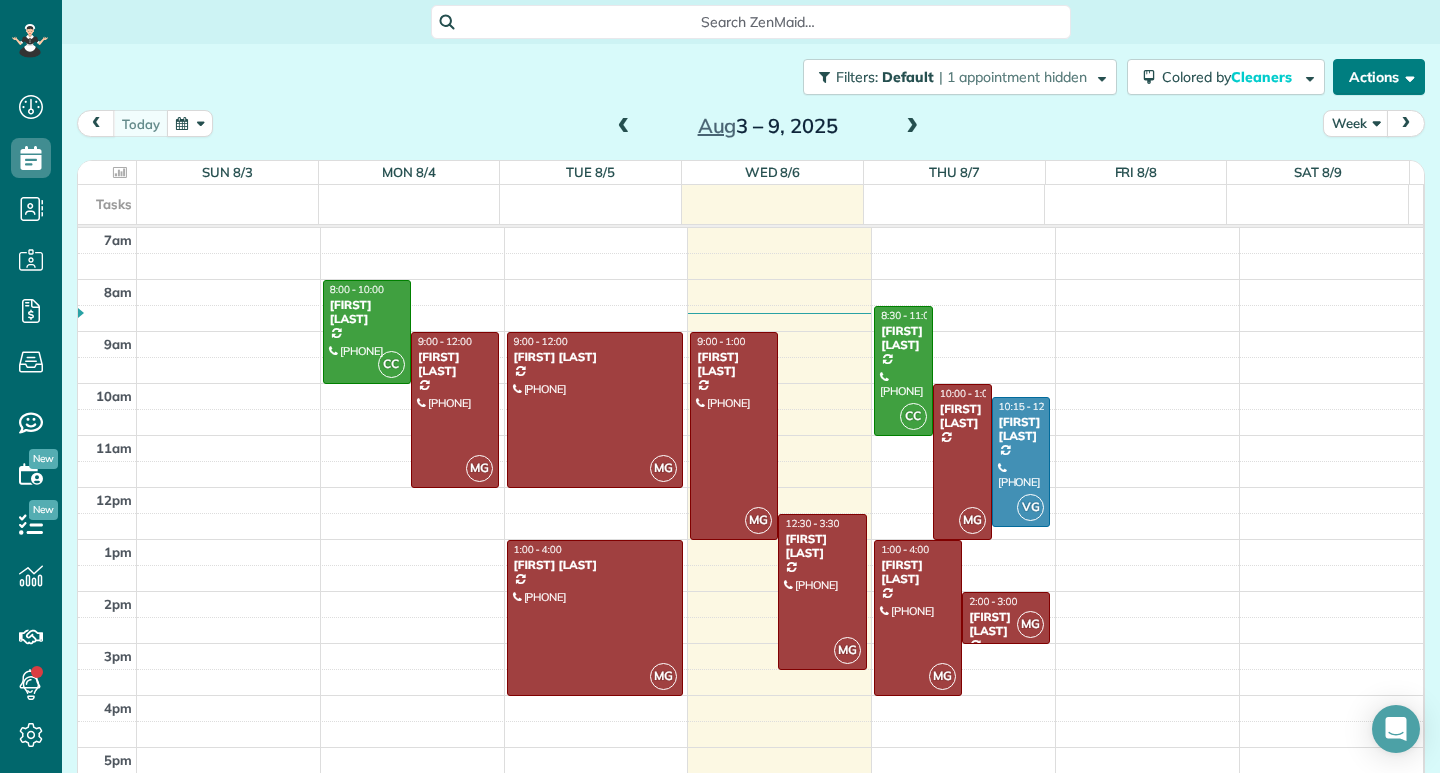 click on "Actions" at bounding box center [1379, 77] 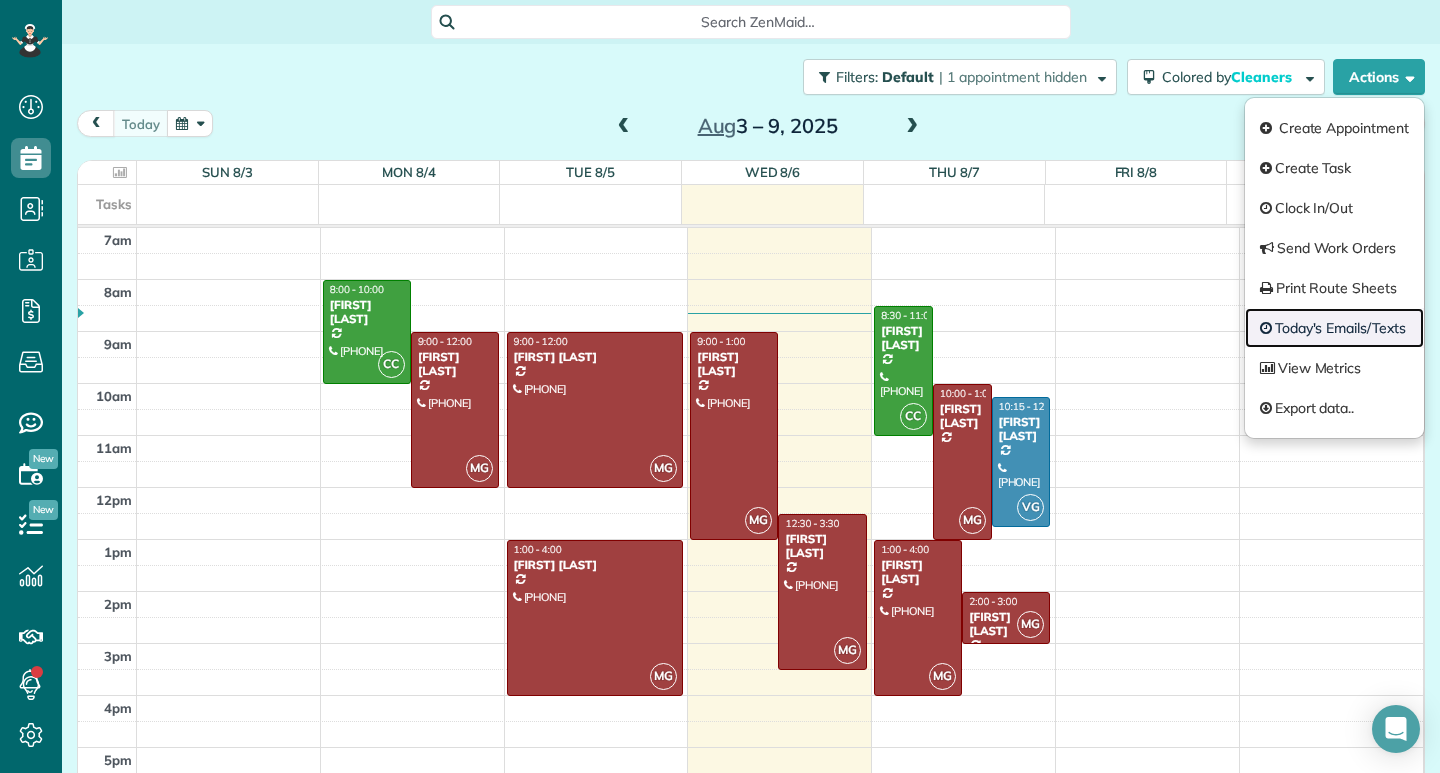 click on "Today's Emails/Texts" at bounding box center [1334, 328] 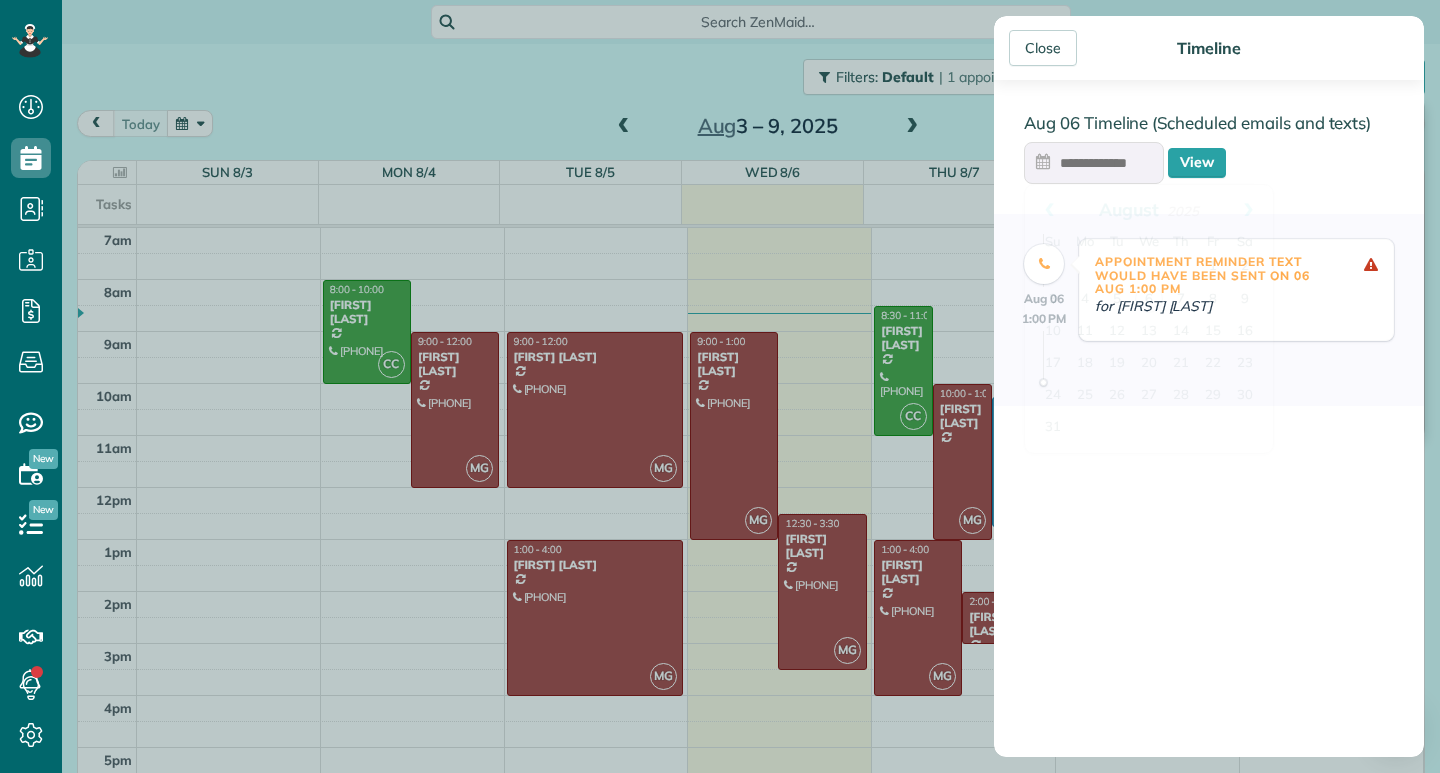 click at bounding box center [1094, 163] 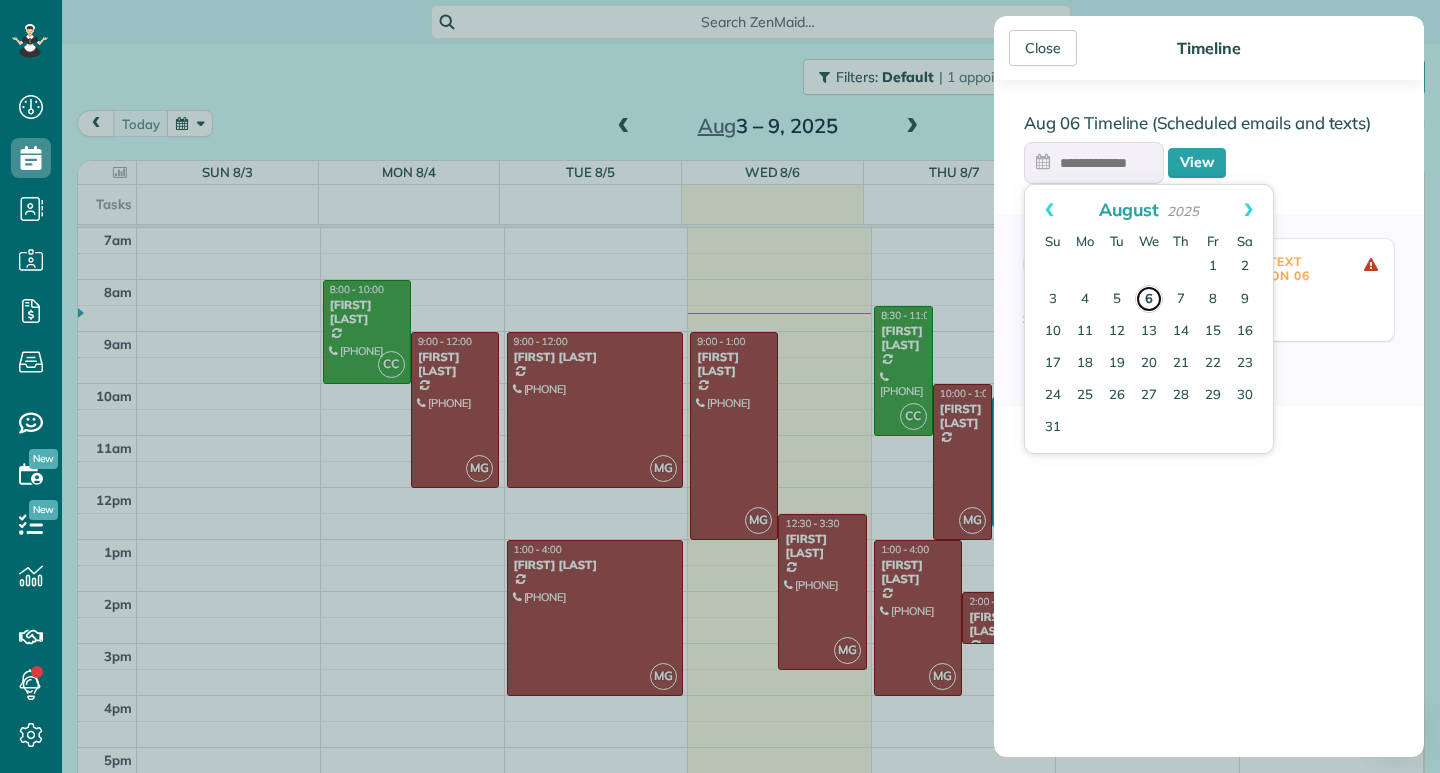 click on "6" at bounding box center [1149, 299] 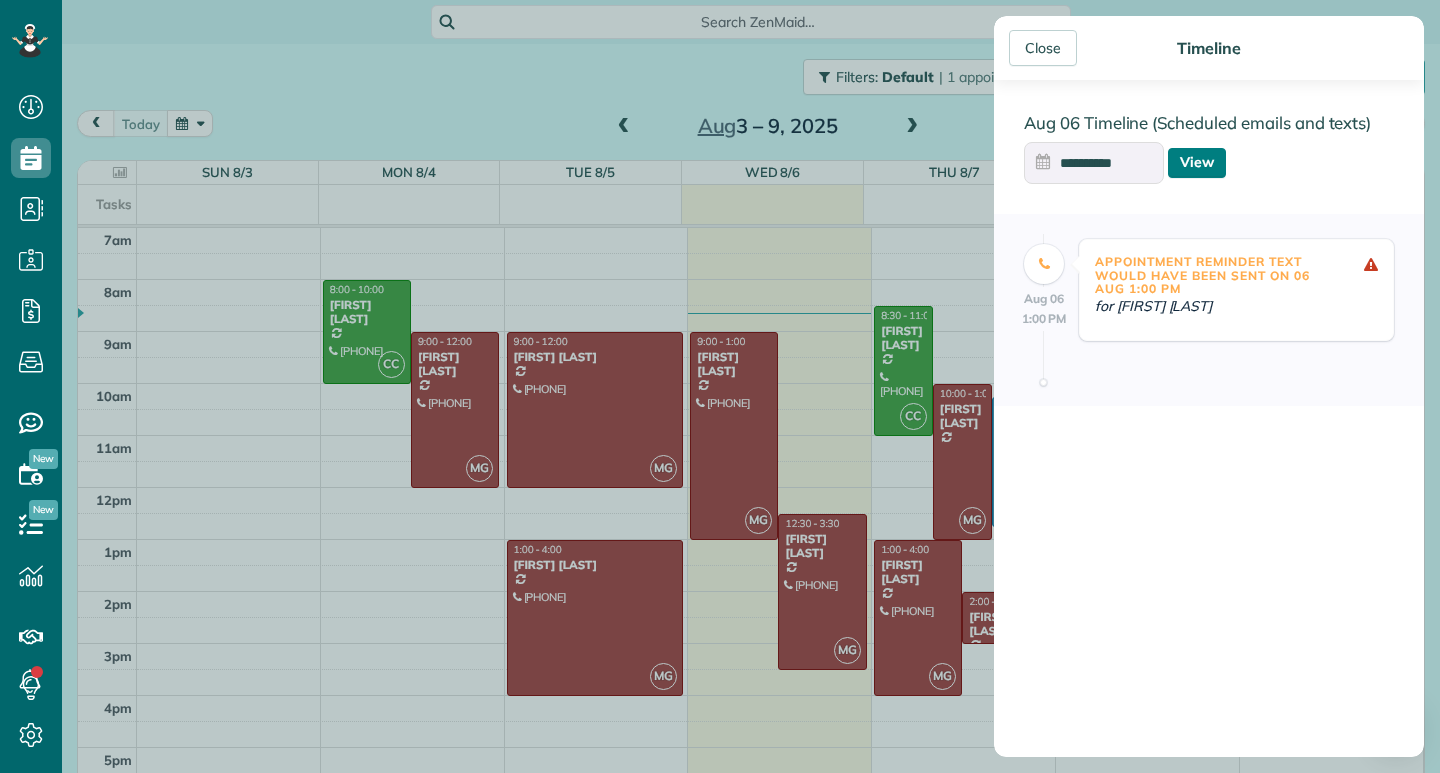 click on "View" at bounding box center [1197, 163] 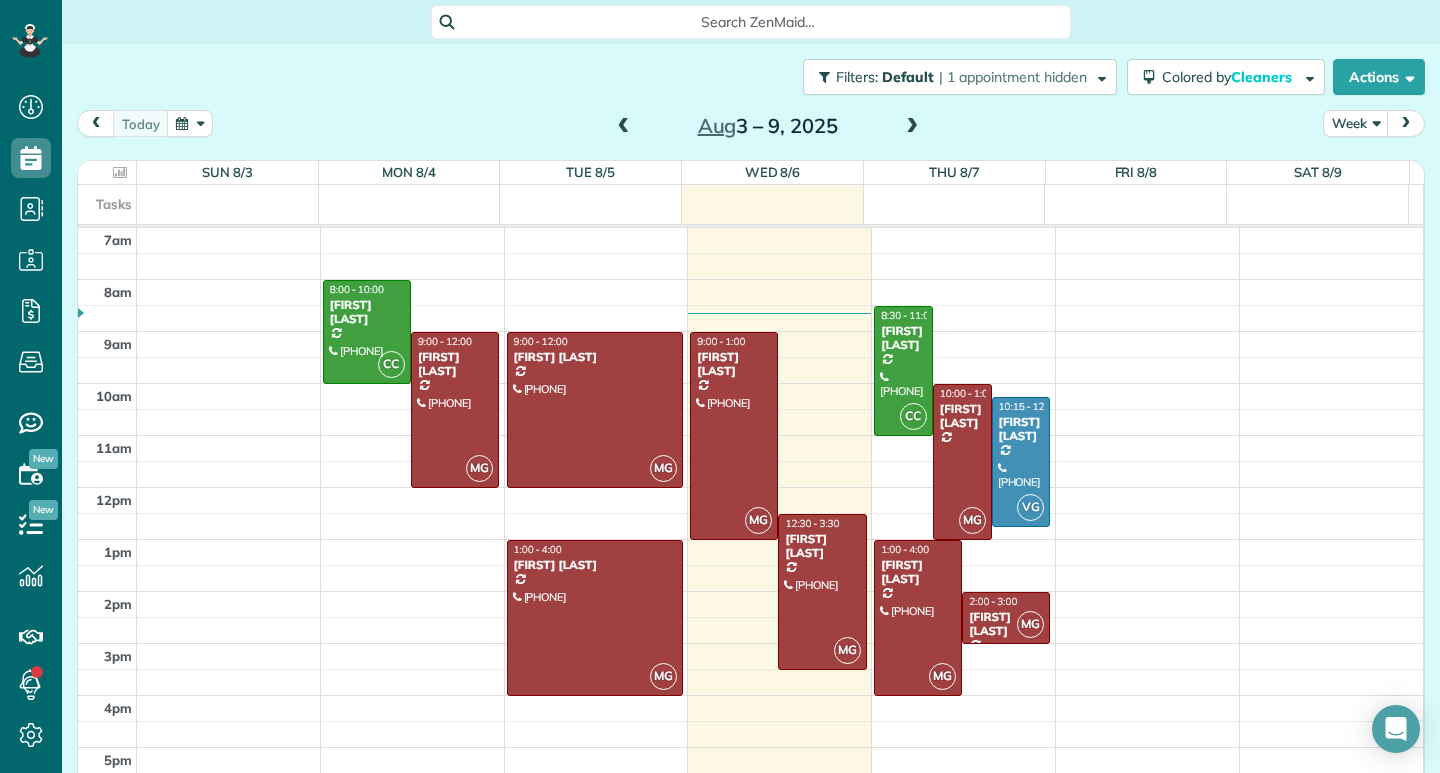 click on "Appointment Reminder Text would have been sent on 06 Aug 1:00 PM for [FIRST] [LAST]" at bounding box center [720, 386] 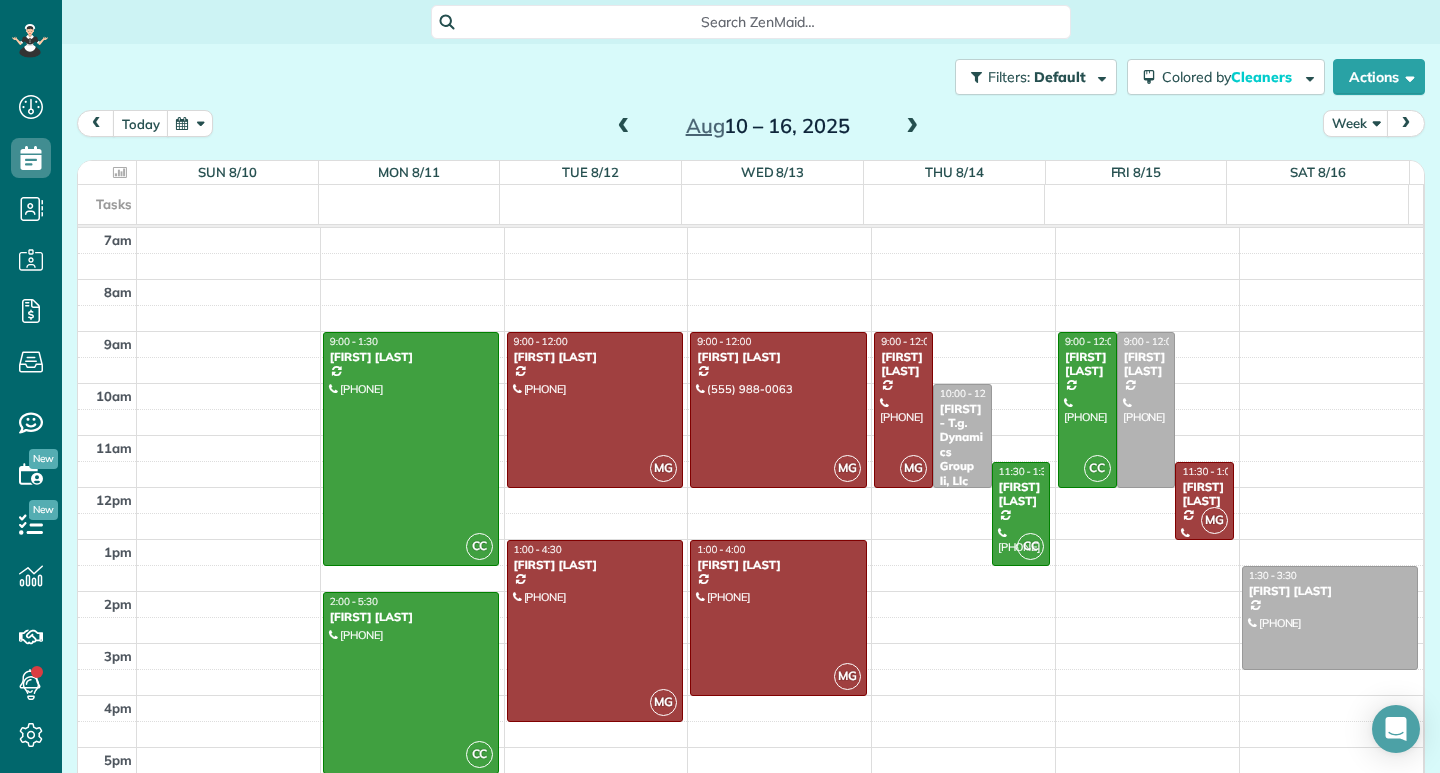 click at bounding box center [912, 127] 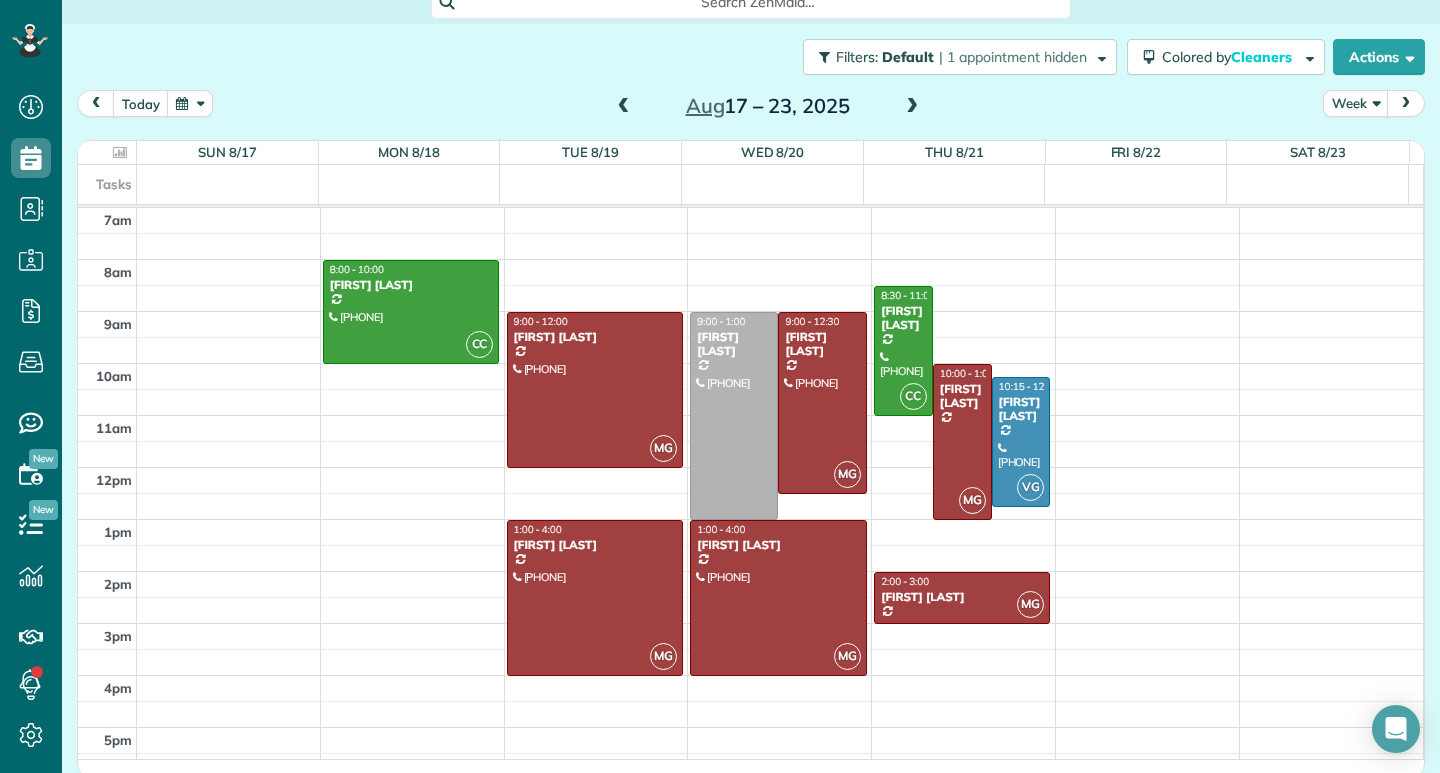 scroll, scrollTop: 26, scrollLeft: 0, axis: vertical 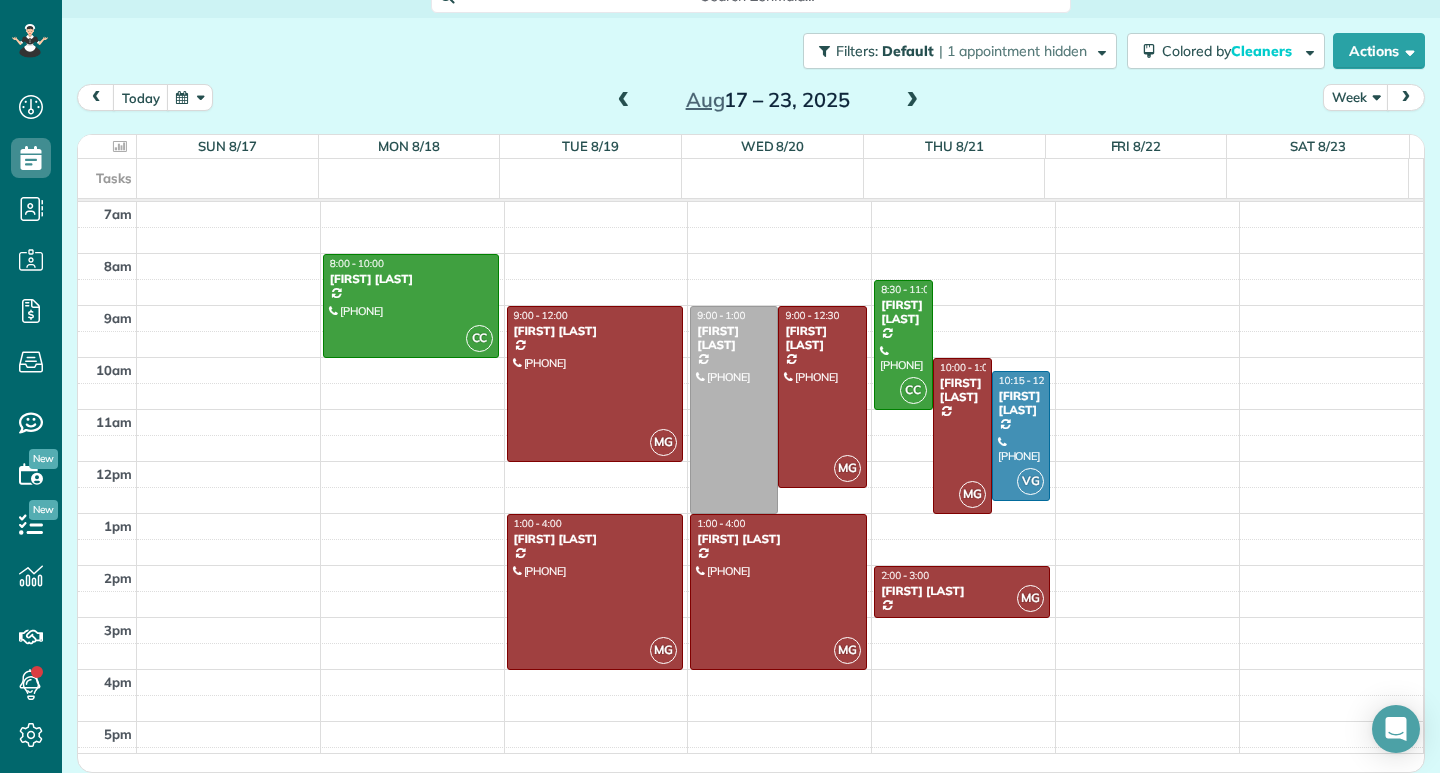click at bounding box center [624, 101] 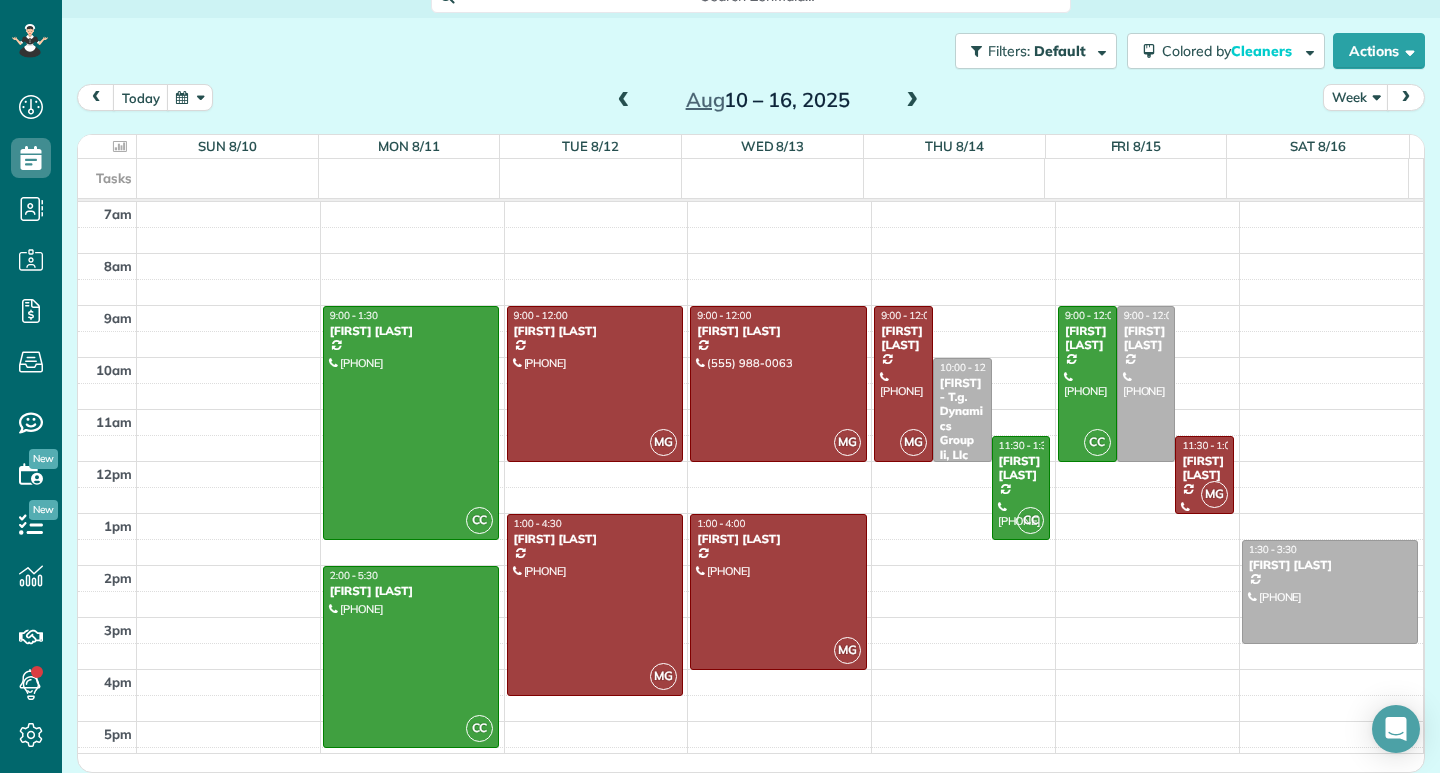 click at bounding box center (624, 101) 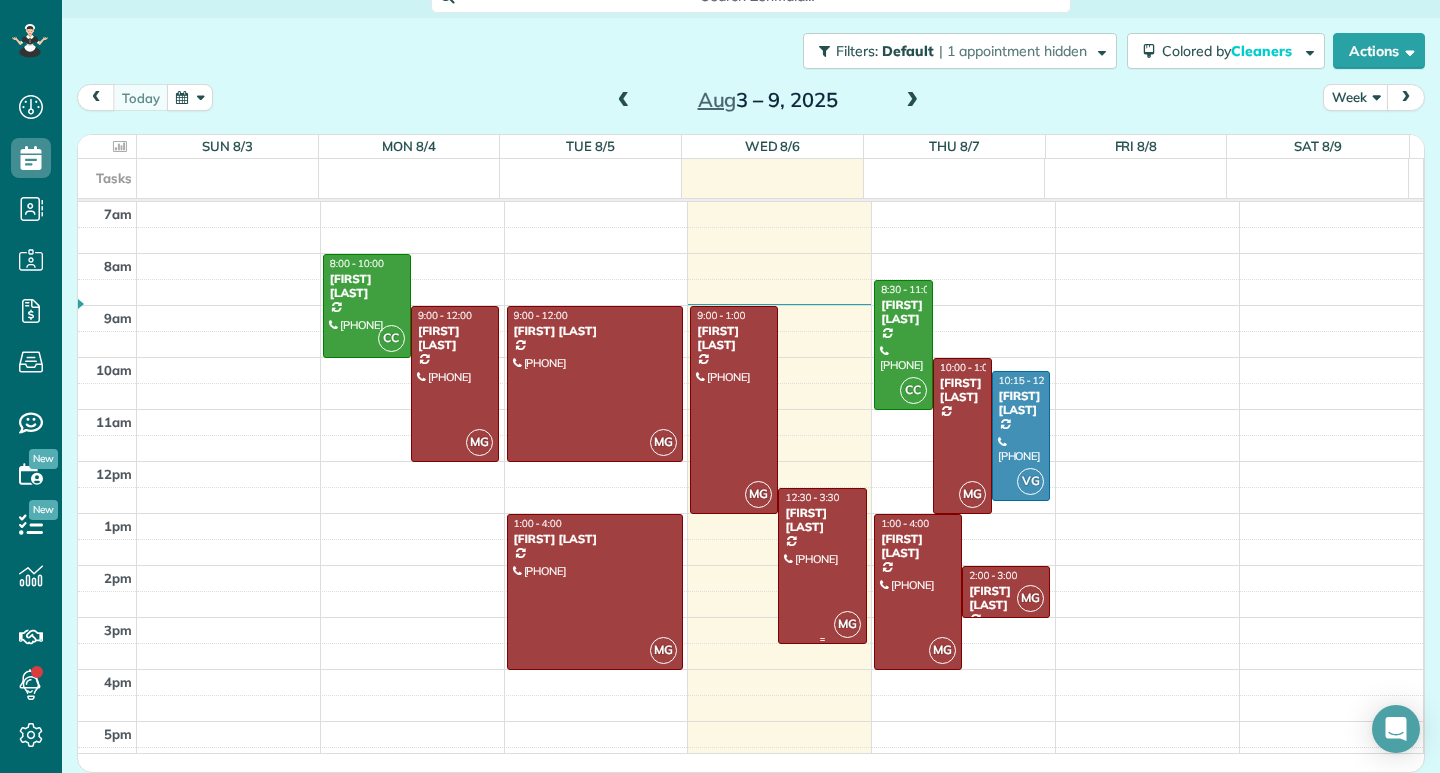 click on "MG" at bounding box center [847, 624] 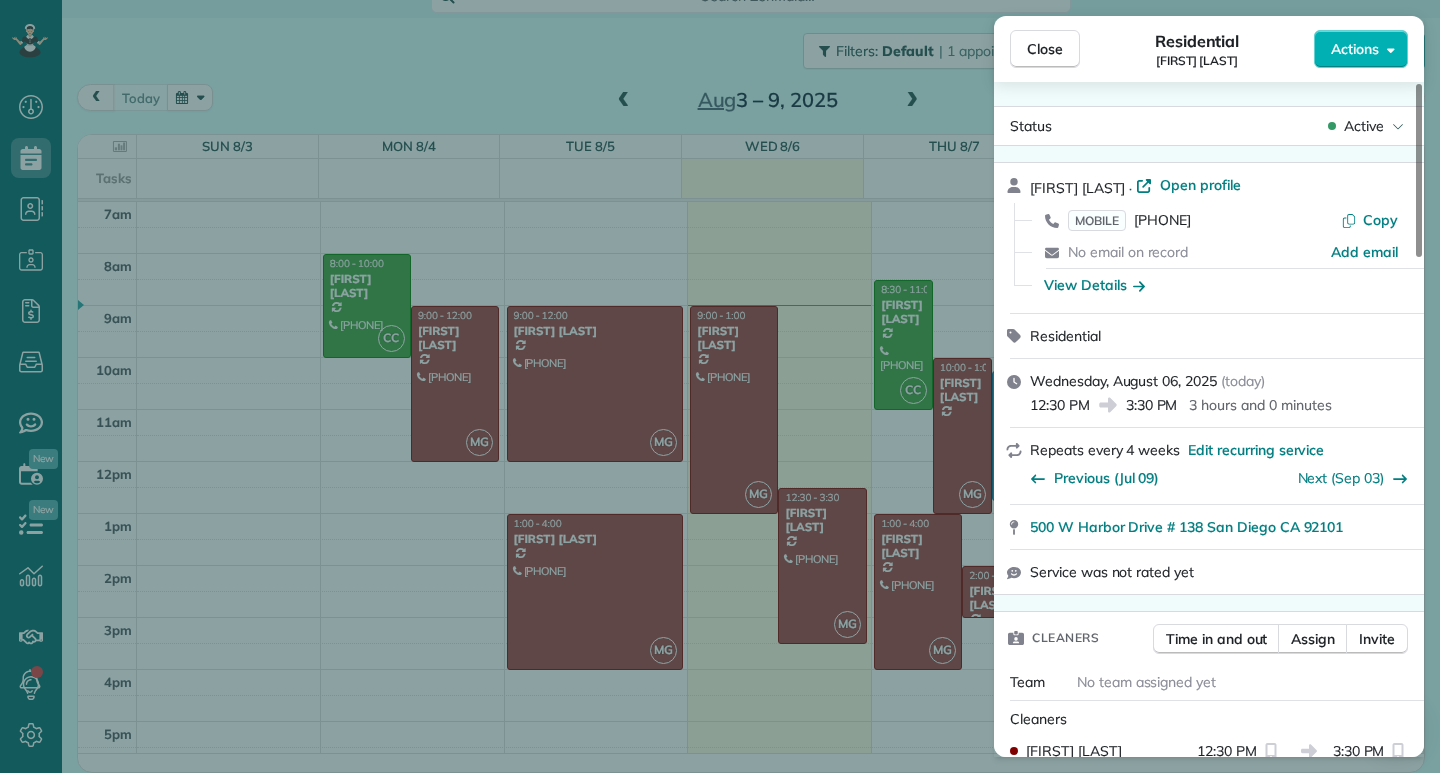 click on "Dashboard
Scheduling
Calendar View
List View
Dispatch View - Weekly scheduling (Beta)" at bounding box center (720, 386) 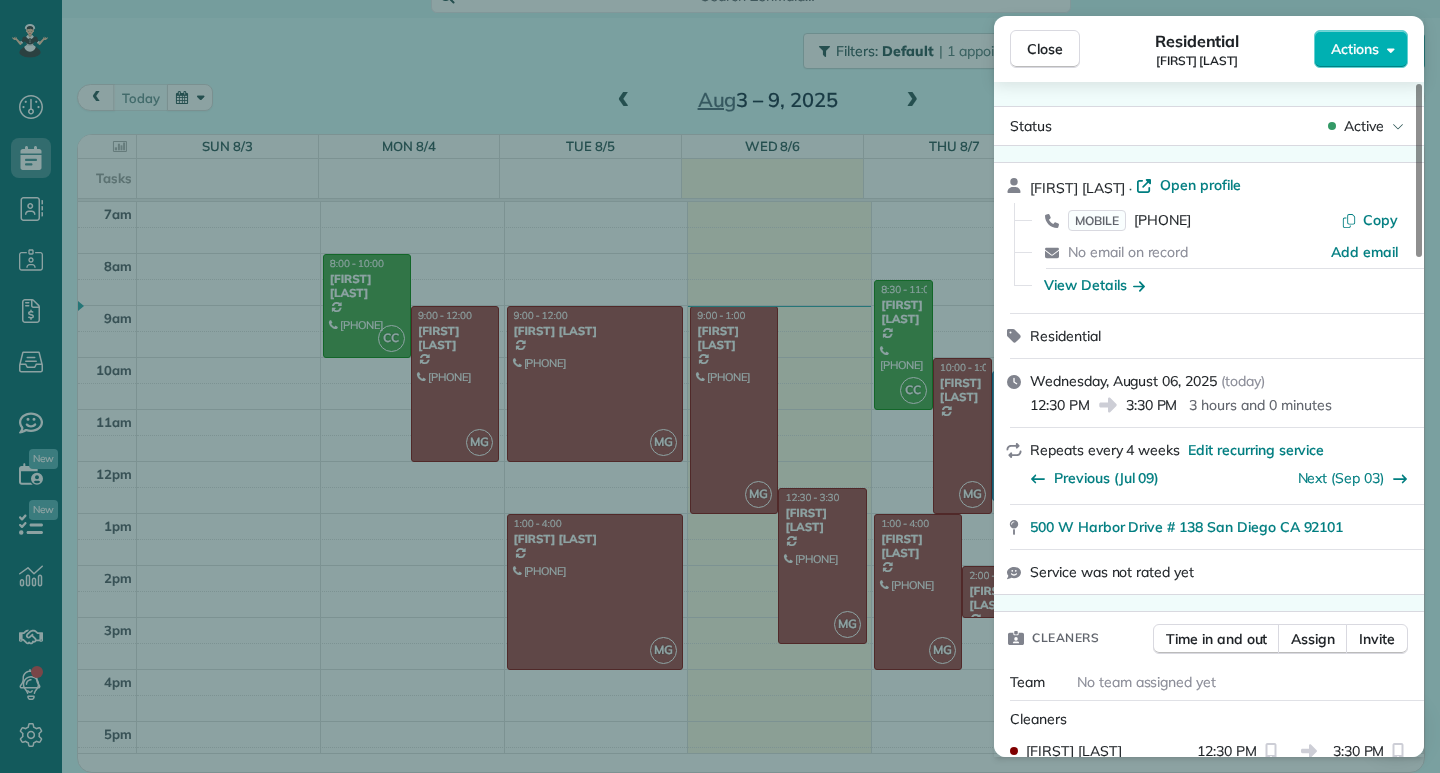 click on "Residential [LAST]" at bounding box center [1197, 49] 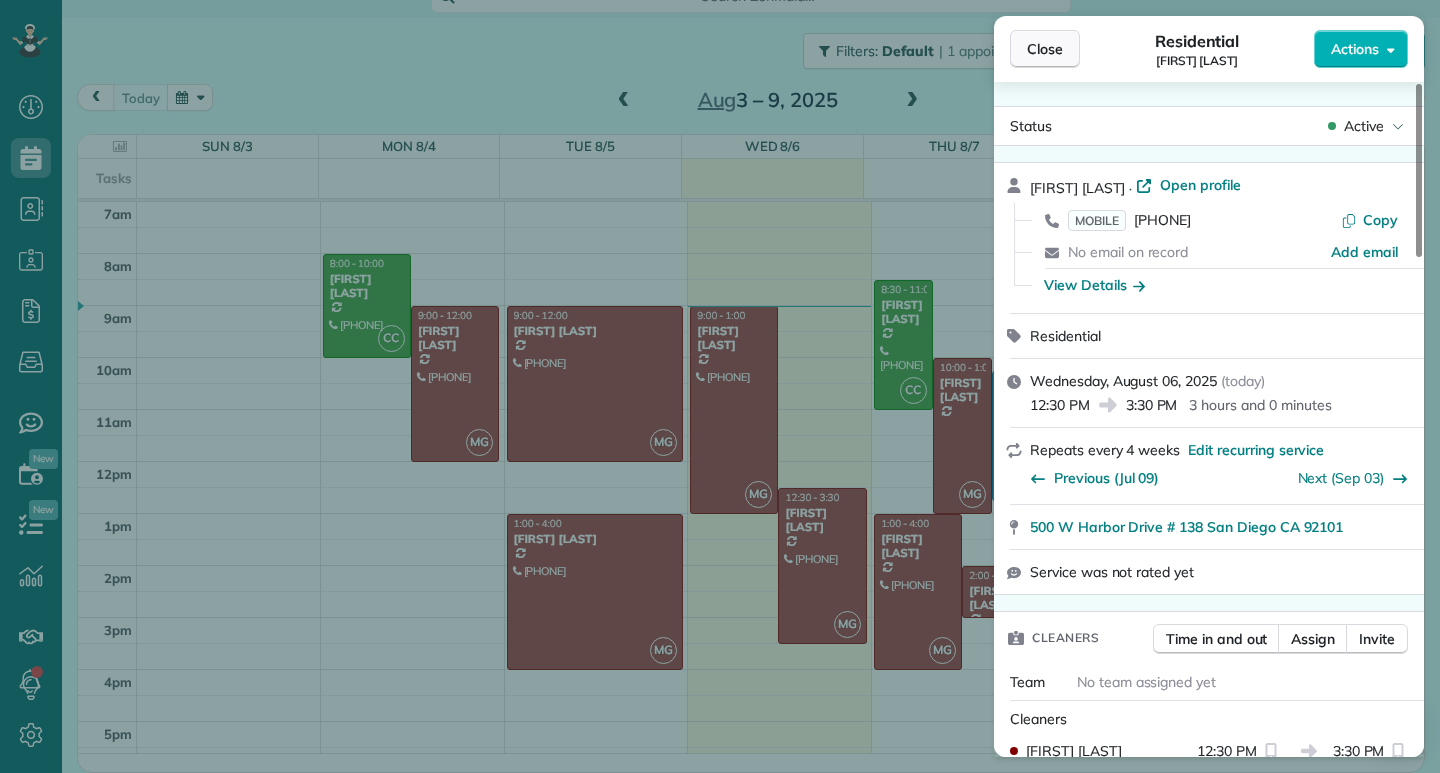 click on "Close" at bounding box center (1045, 49) 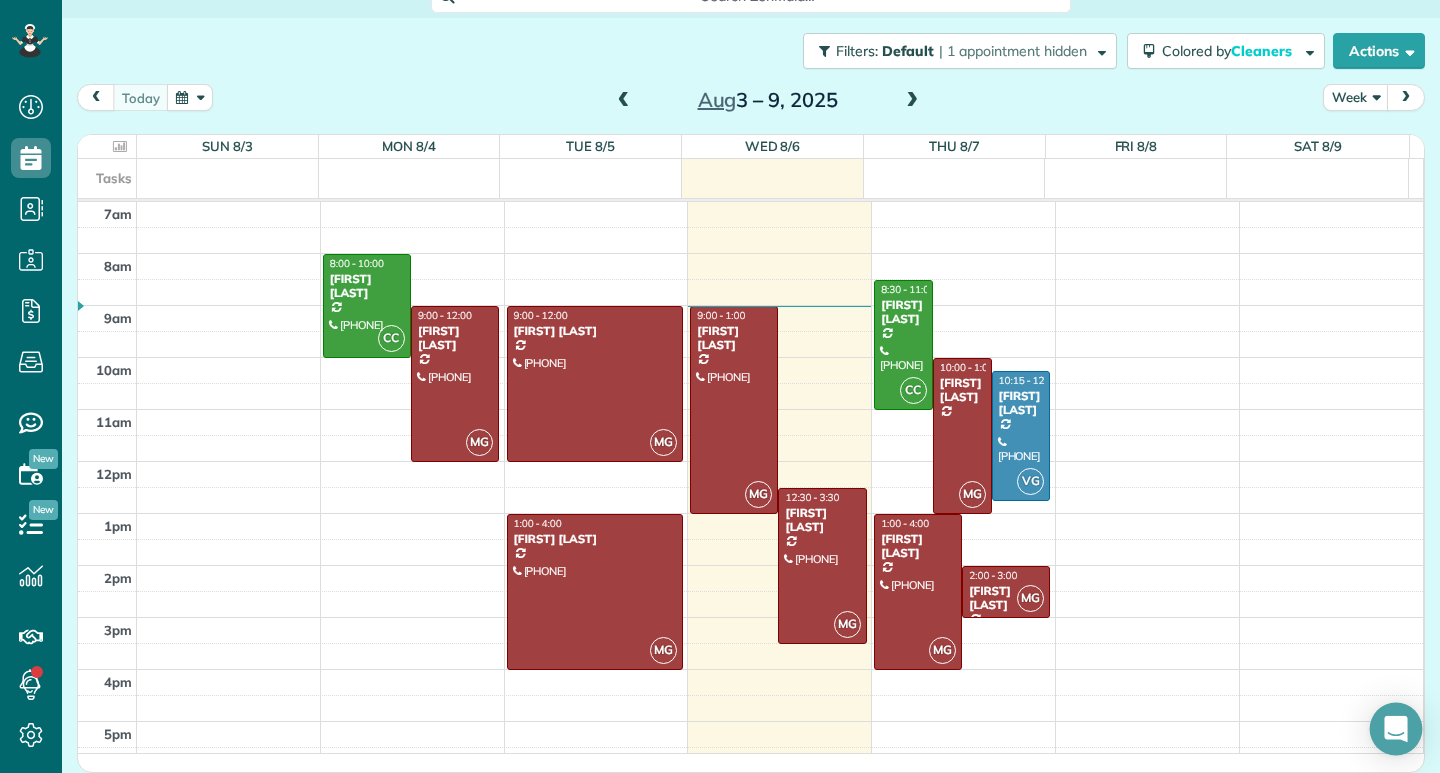 click 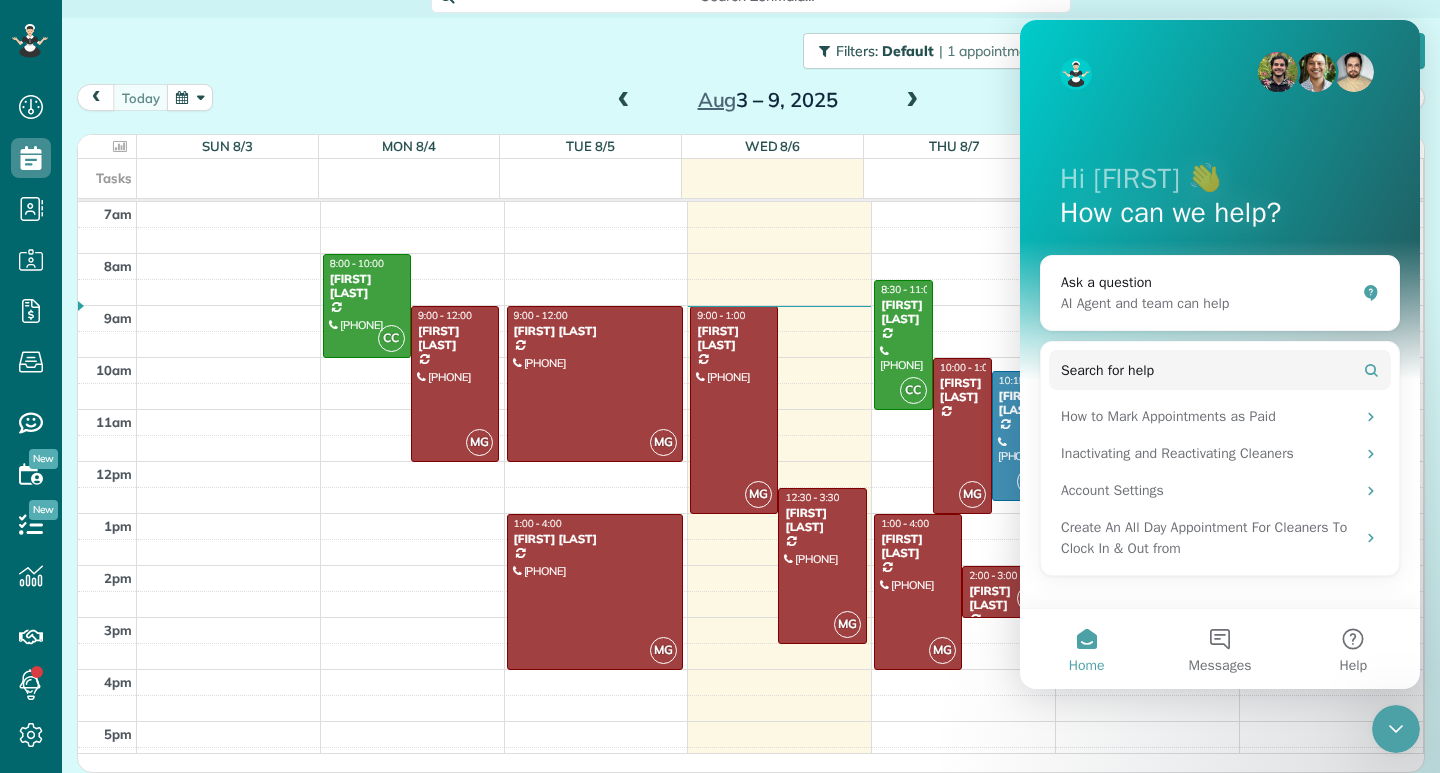 scroll, scrollTop: 0, scrollLeft: 0, axis: both 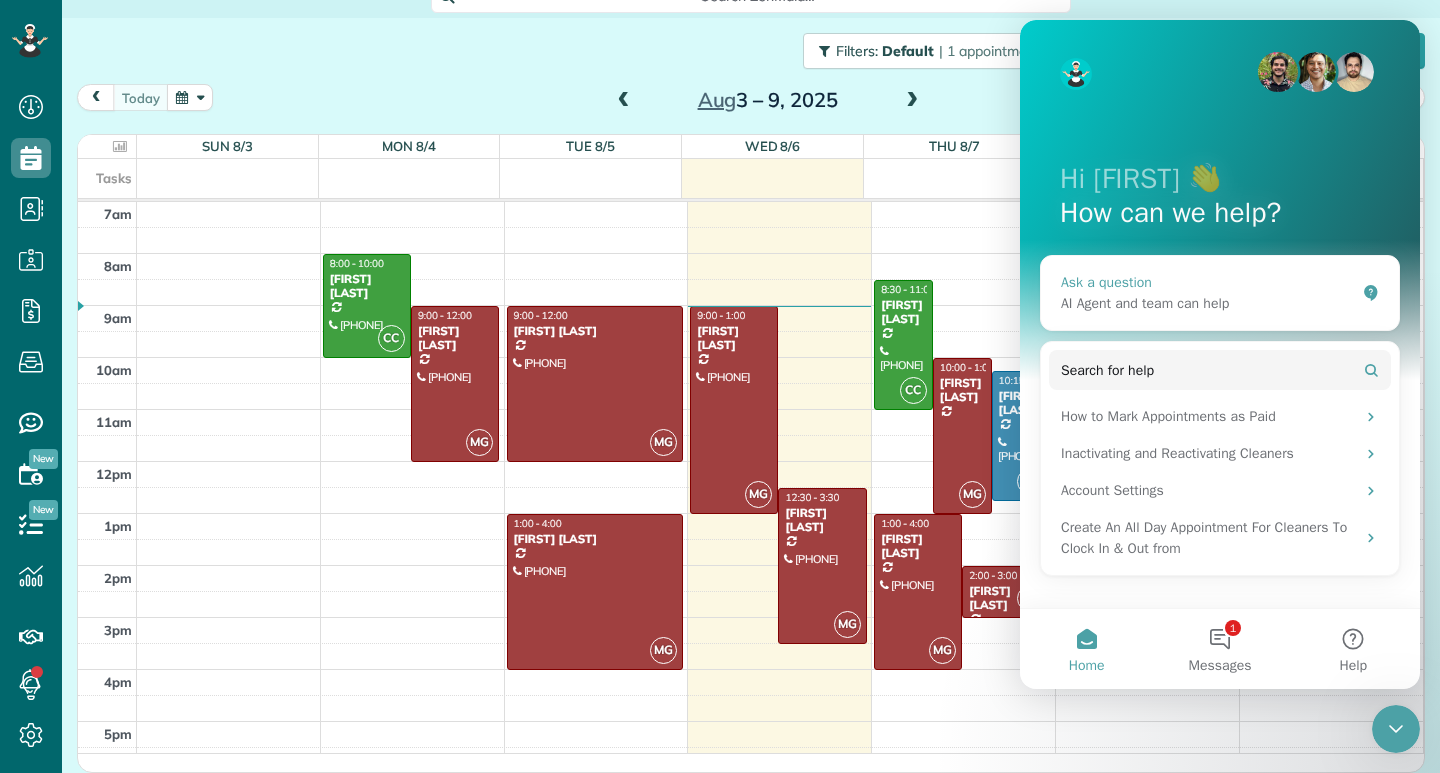 click on "AI Agent and team can help" at bounding box center (1208, 303) 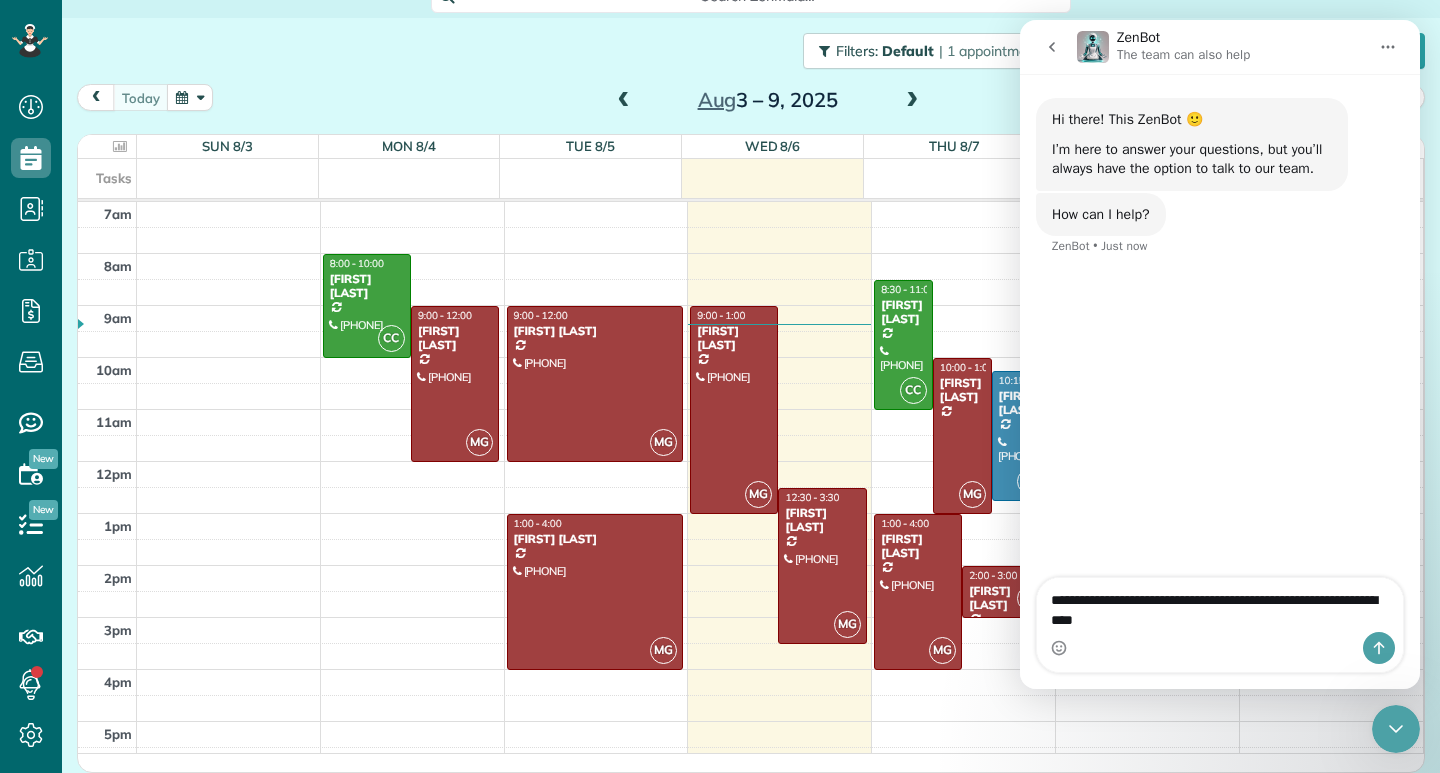 type on "**********" 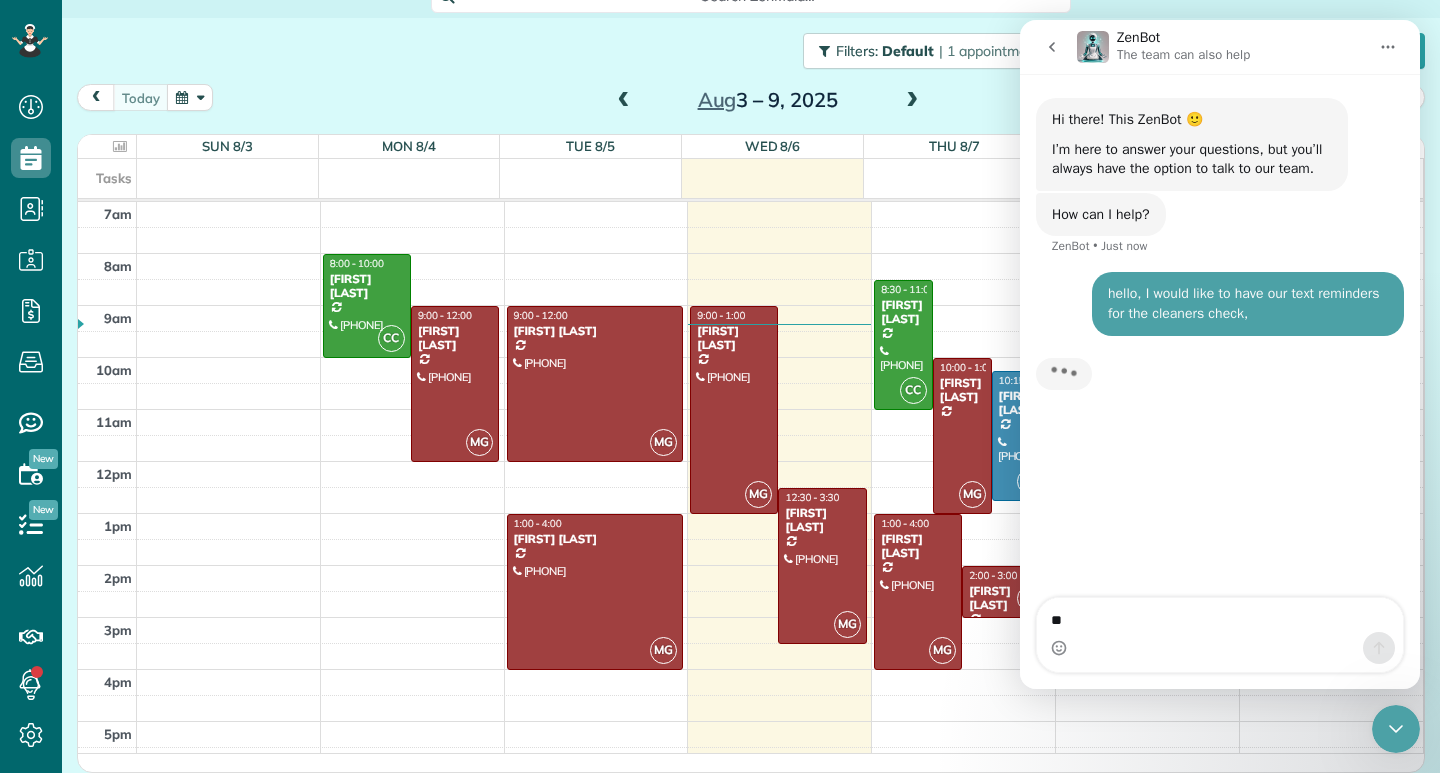 type on "***" 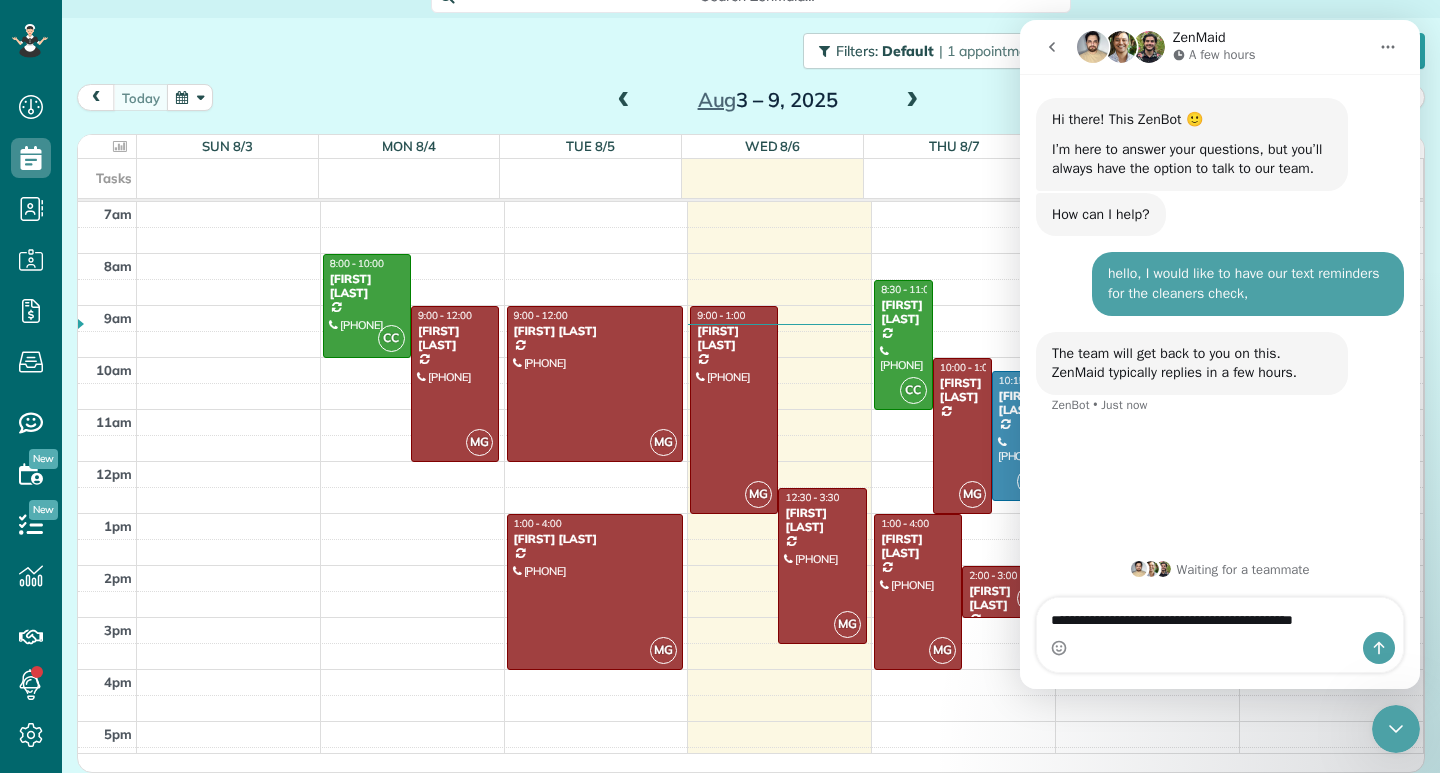 click on "**********" at bounding box center [1220, 615] 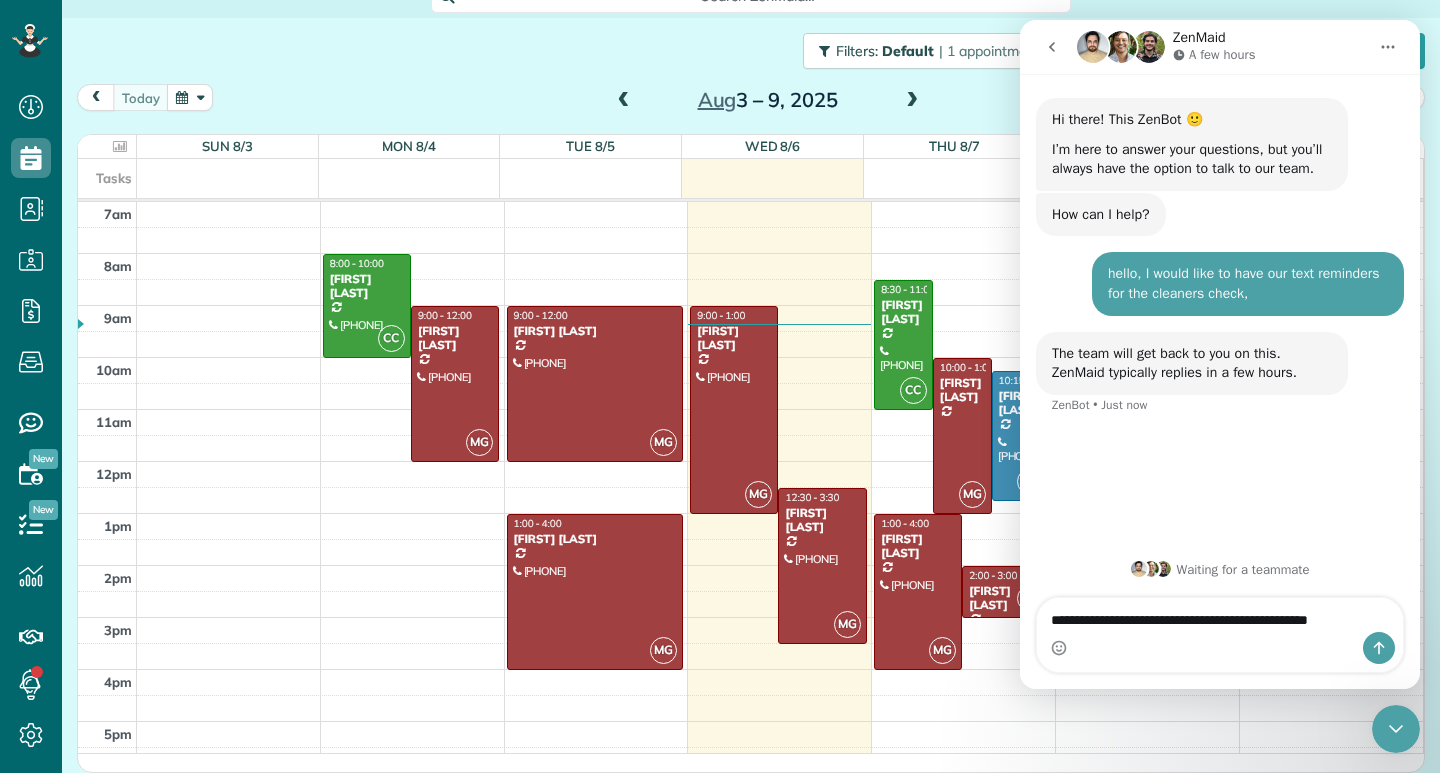 type on "**********" 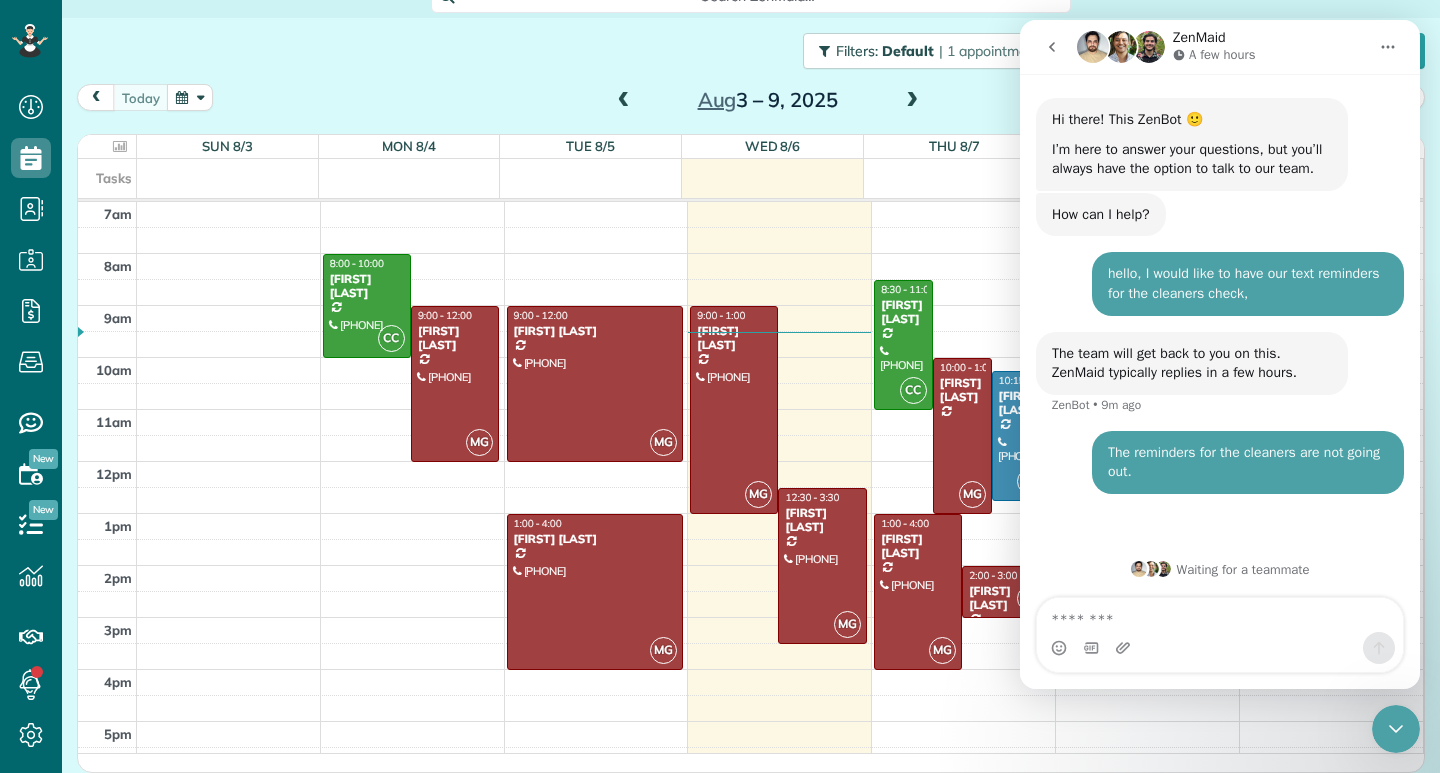 type 